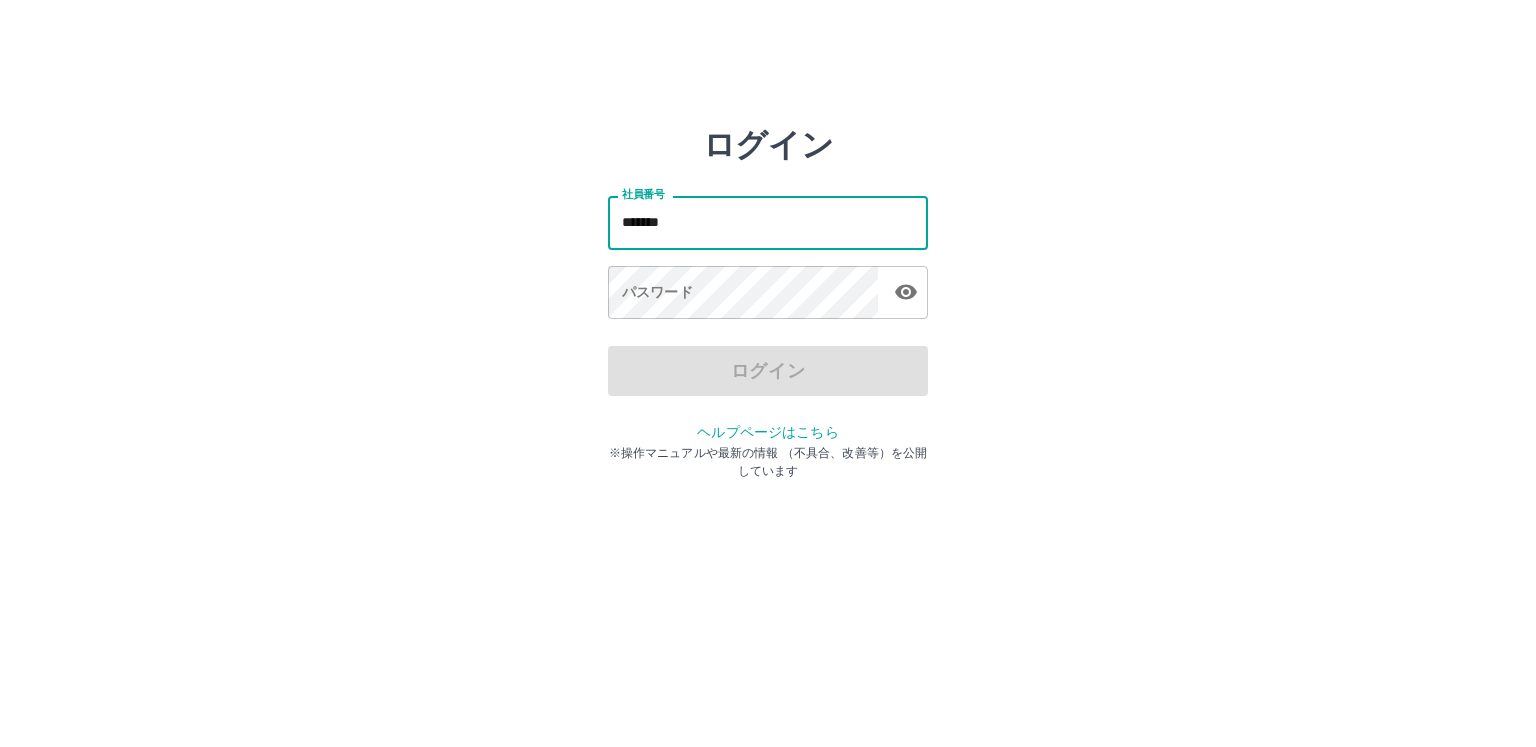 scroll, scrollTop: 0, scrollLeft: 0, axis: both 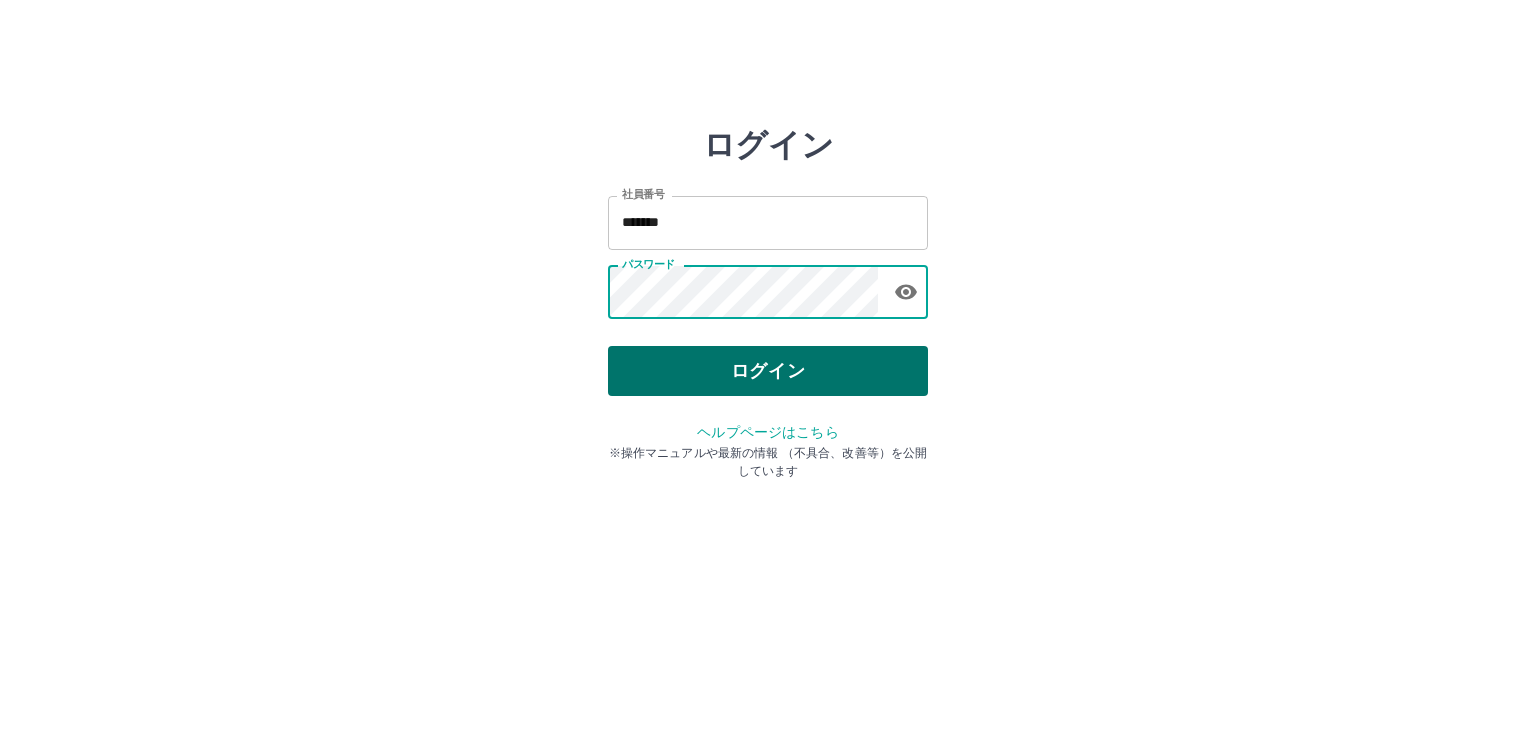 click on "ログイン" at bounding box center (768, 371) 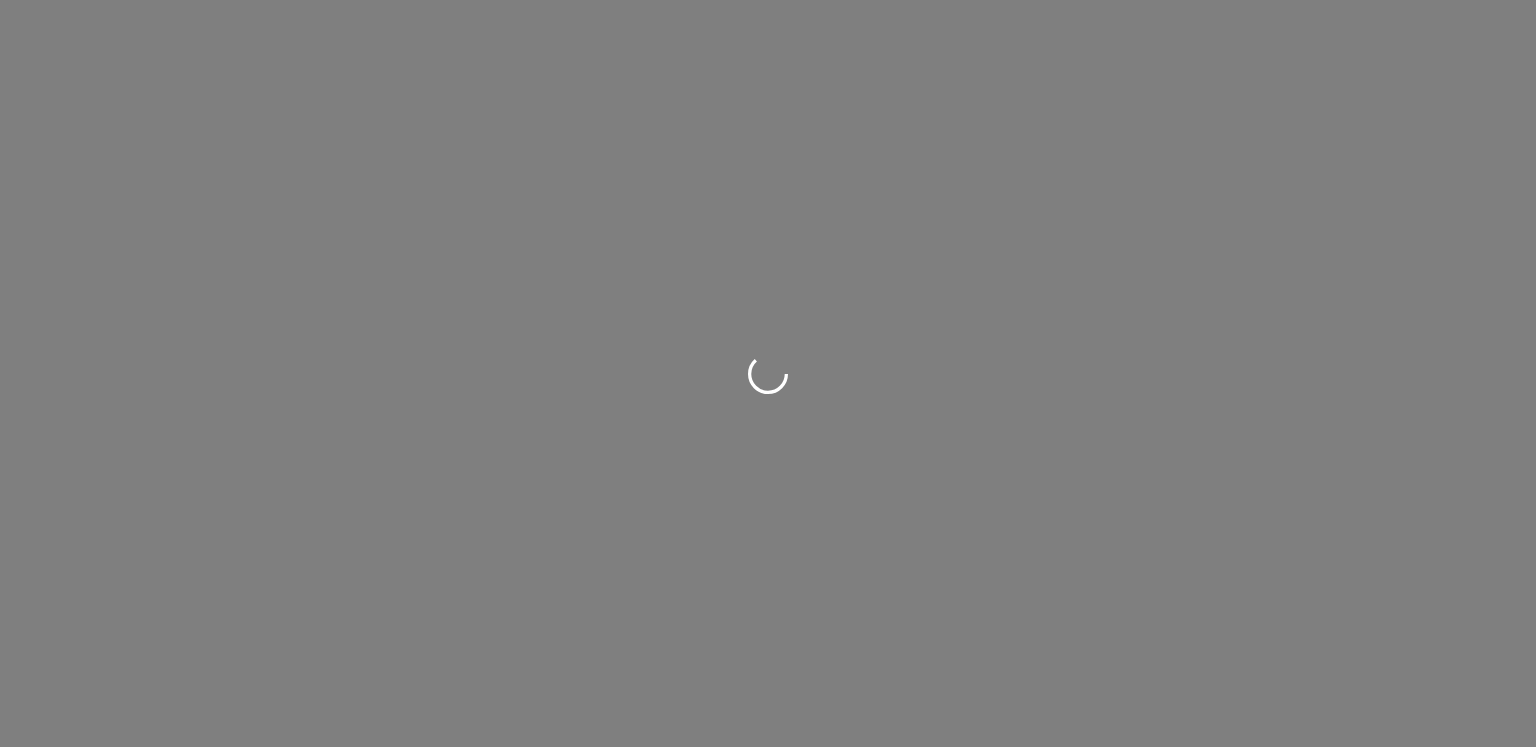 scroll, scrollTop: 0, scrollLeft: 0, axis: both 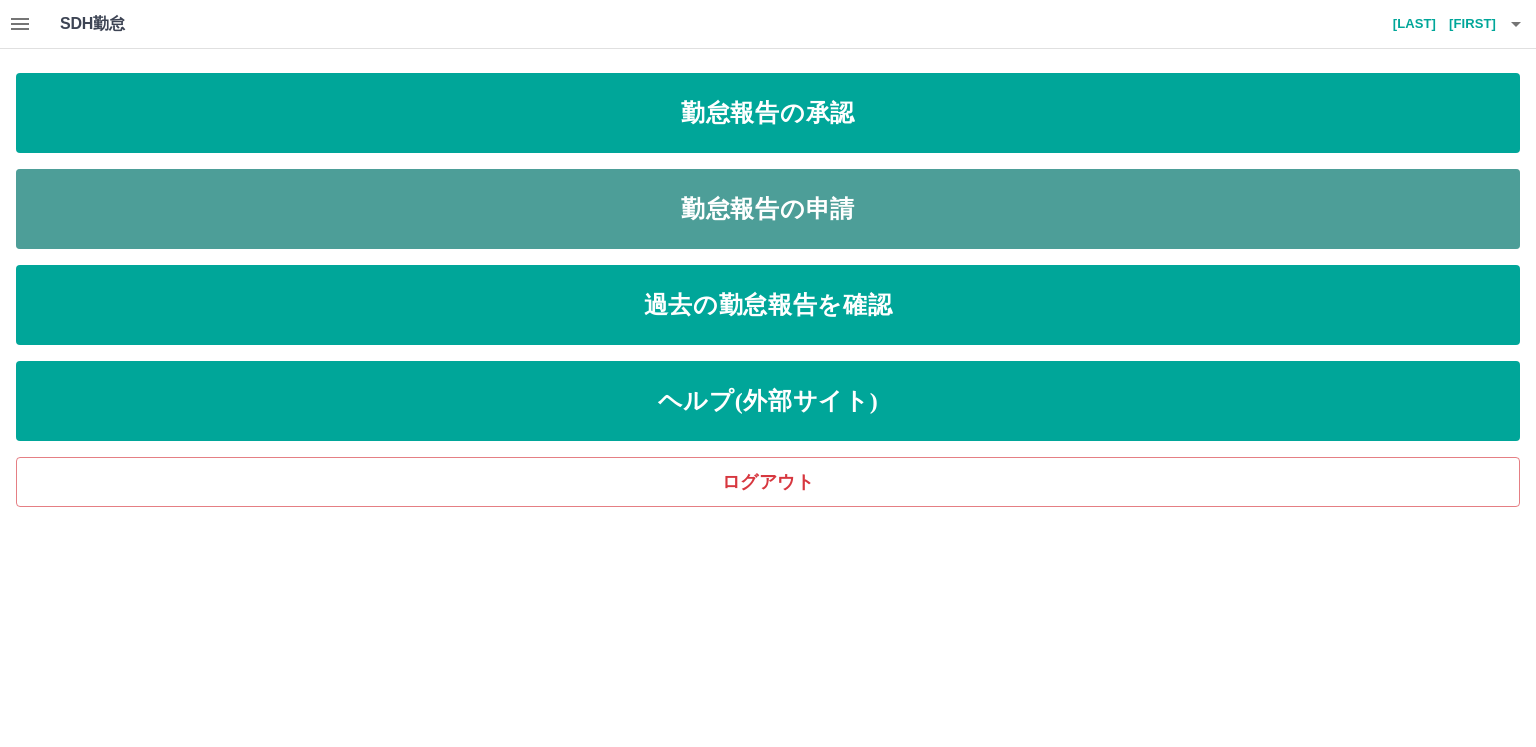 click on "勤怠報告の申請" at bounding box center (768, 209) 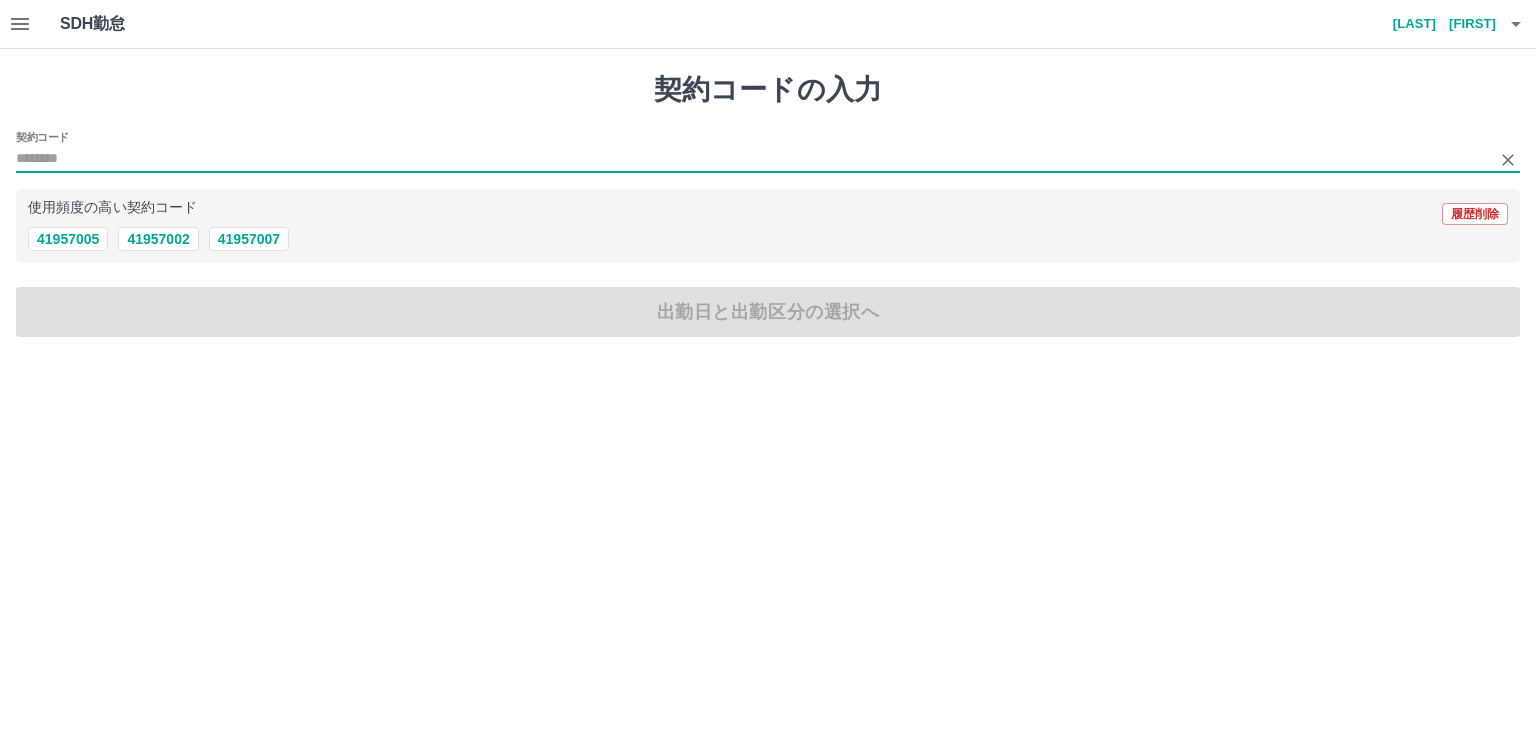 click on "契約コード" at bounding box center [753, 159] 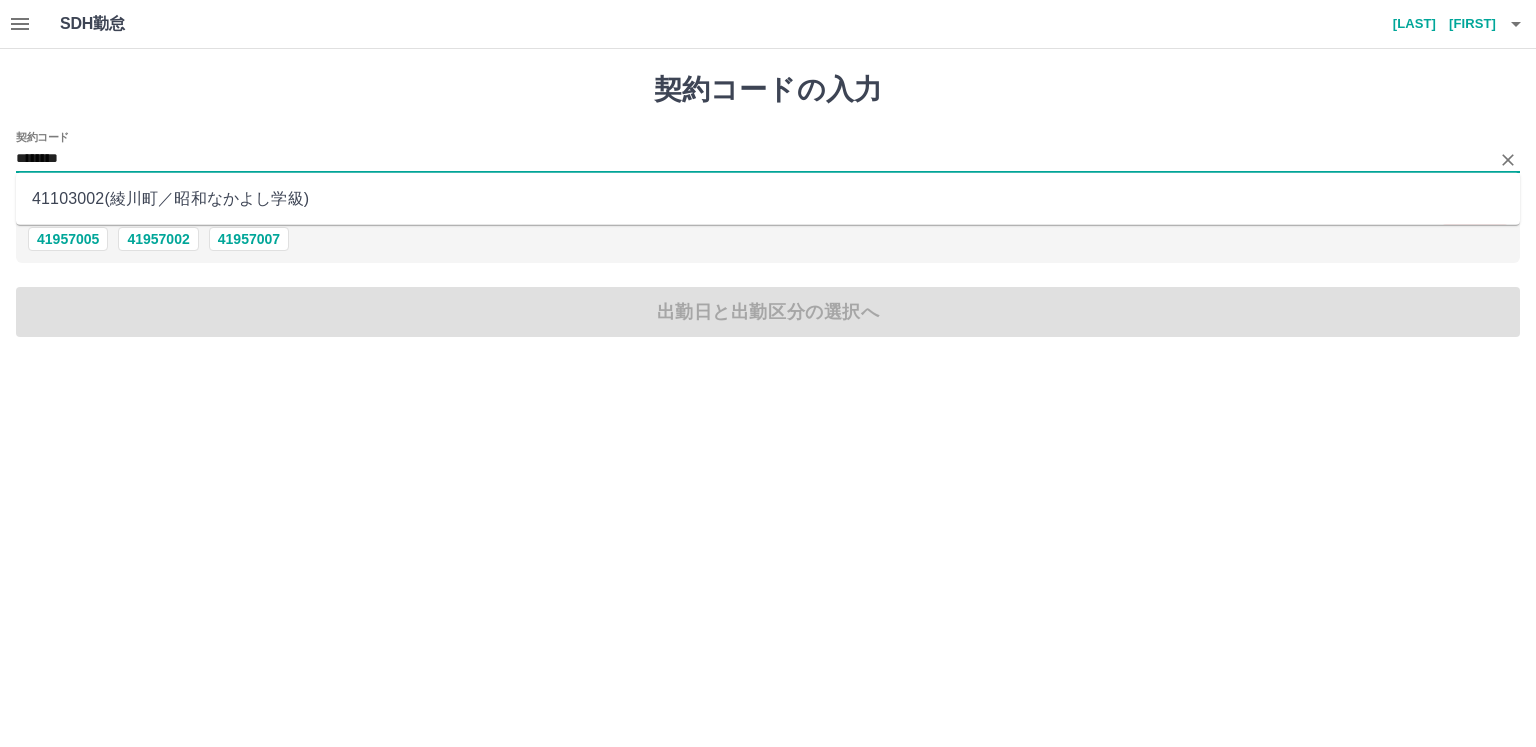 click on "41103002  ( 綾川町 ／ 昭和なかよし学級 )" at bounding box center (768, 199) 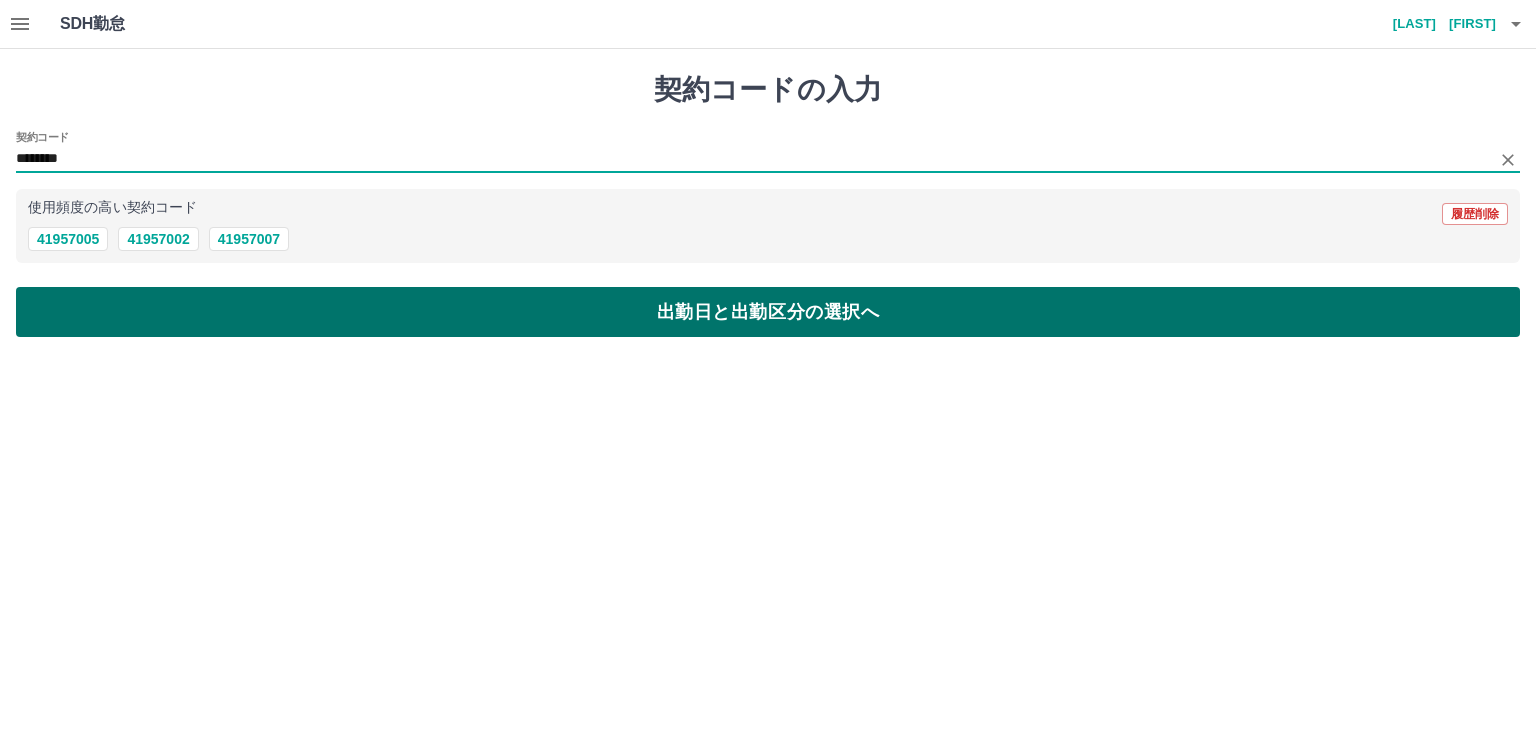 type on "********" 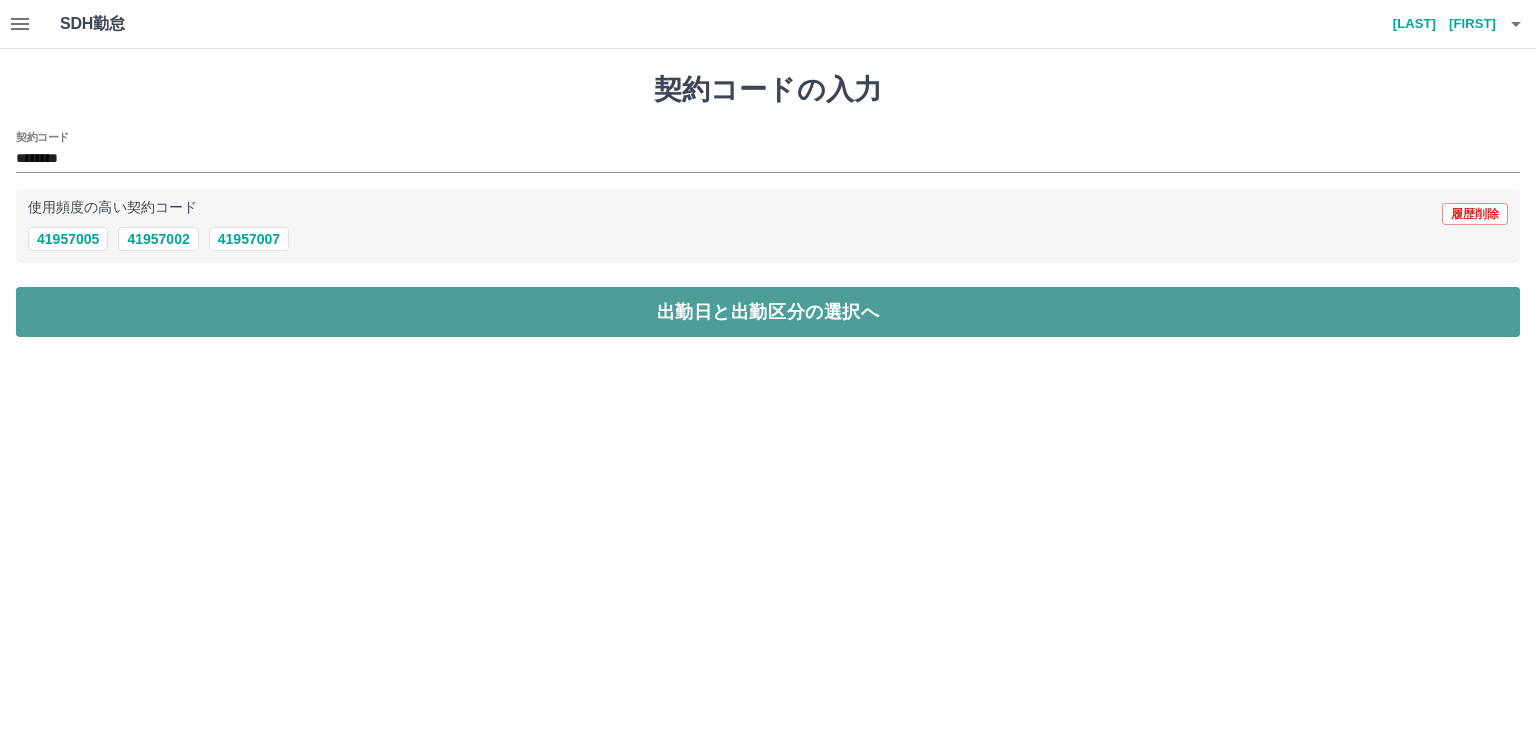 click on "出勤日と出勤区分の選択へ" at bounding box center (768, 312) 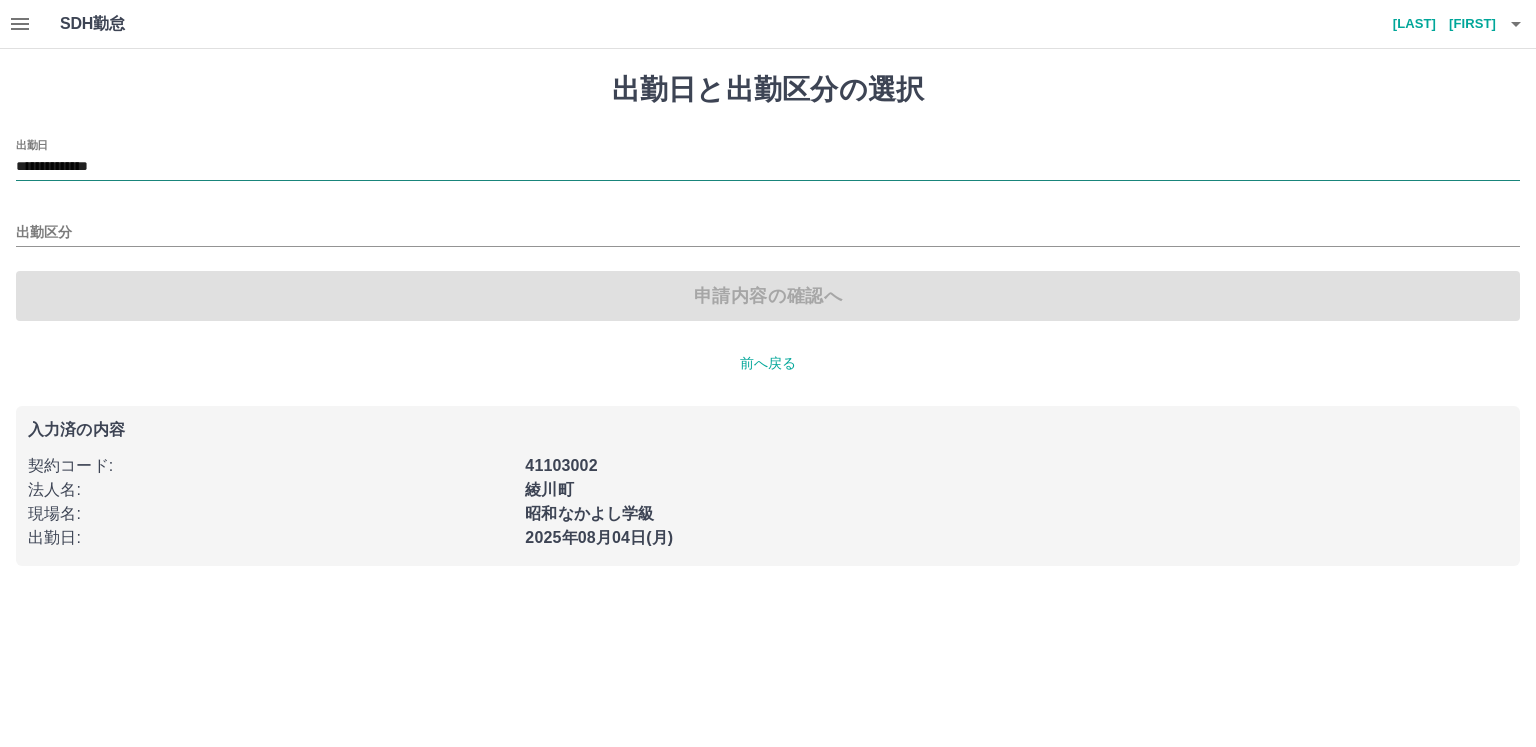 click on "**********" at bounding box center [768, 167] 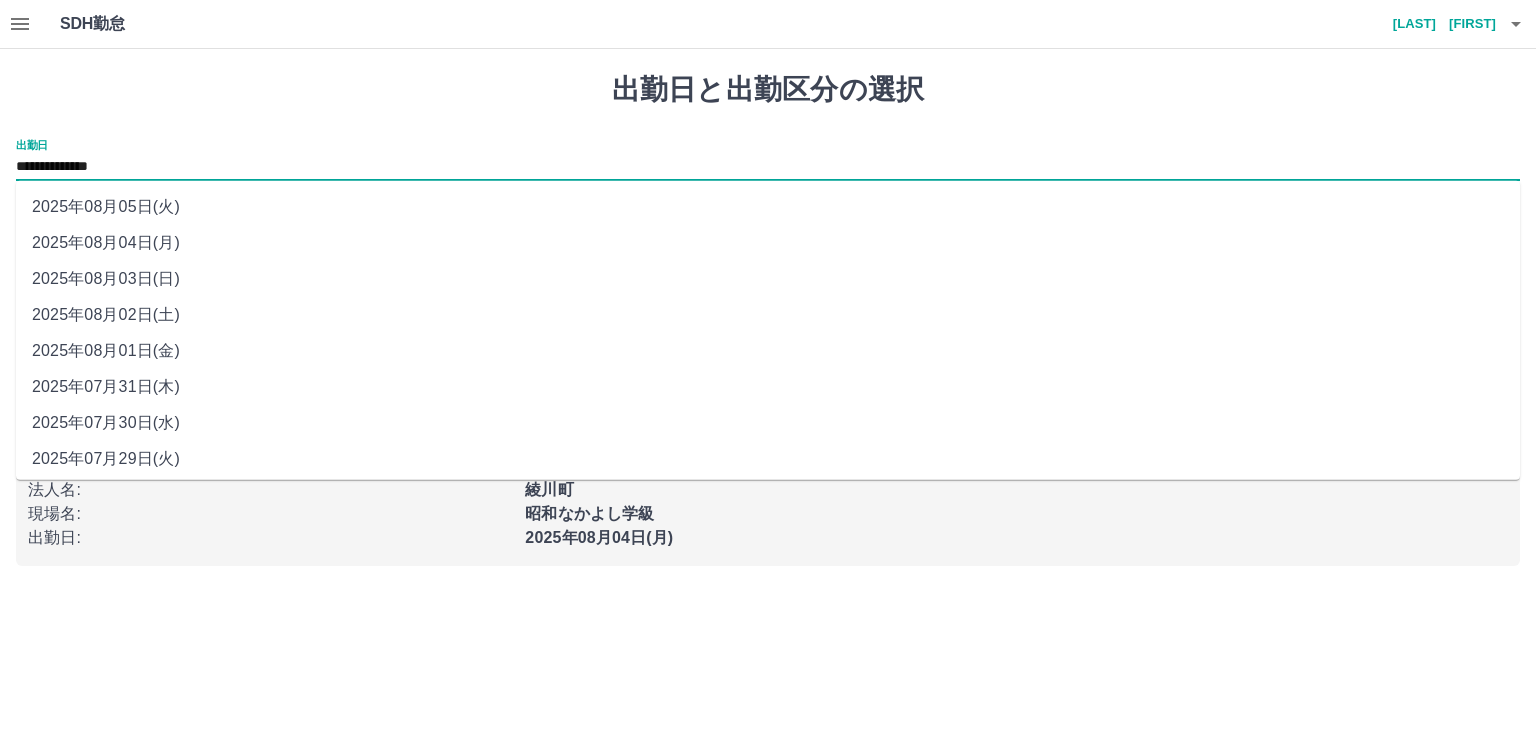 click on "2025年08月01日(金)" at bounding box center (768, 351) 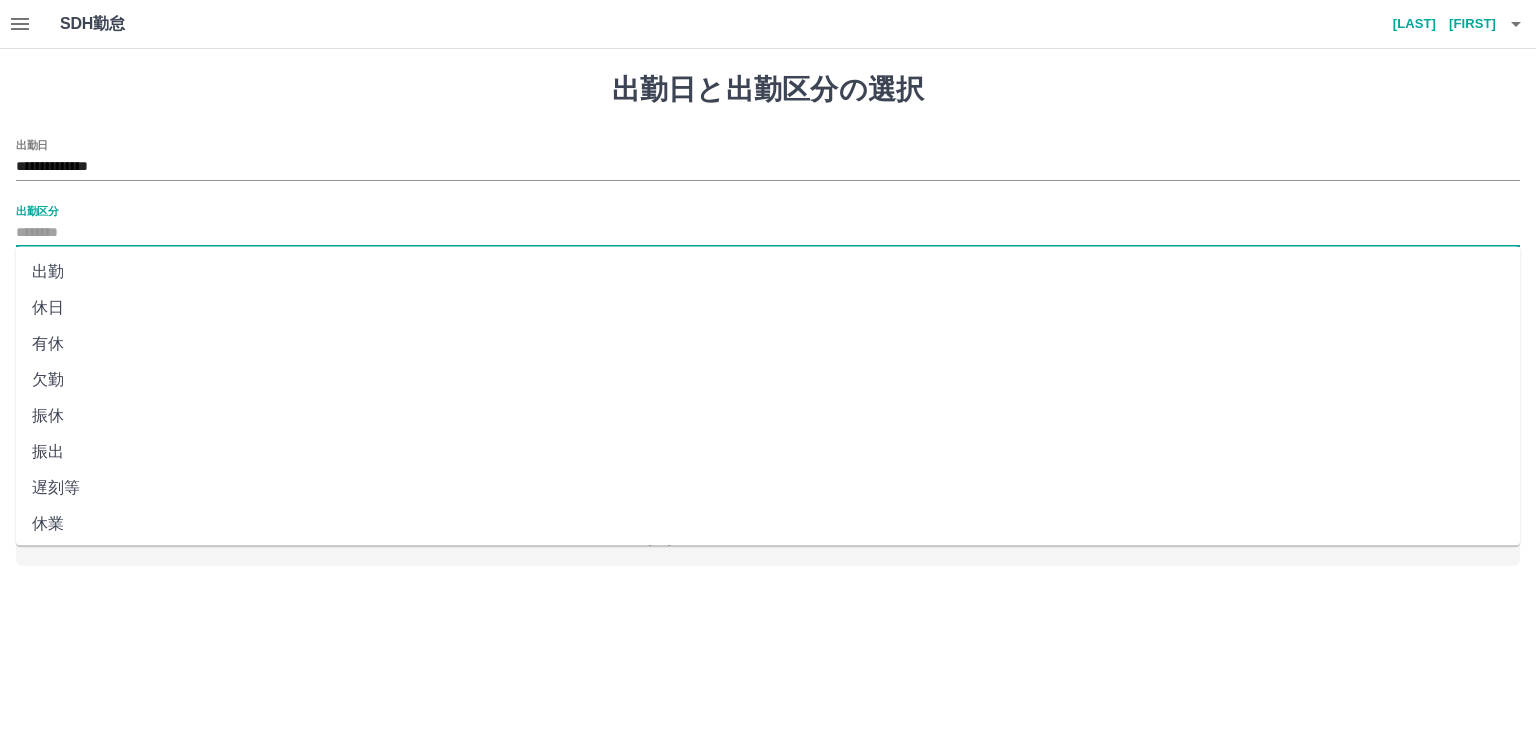 click on "出勤区分" at bounding box center (768, 233) 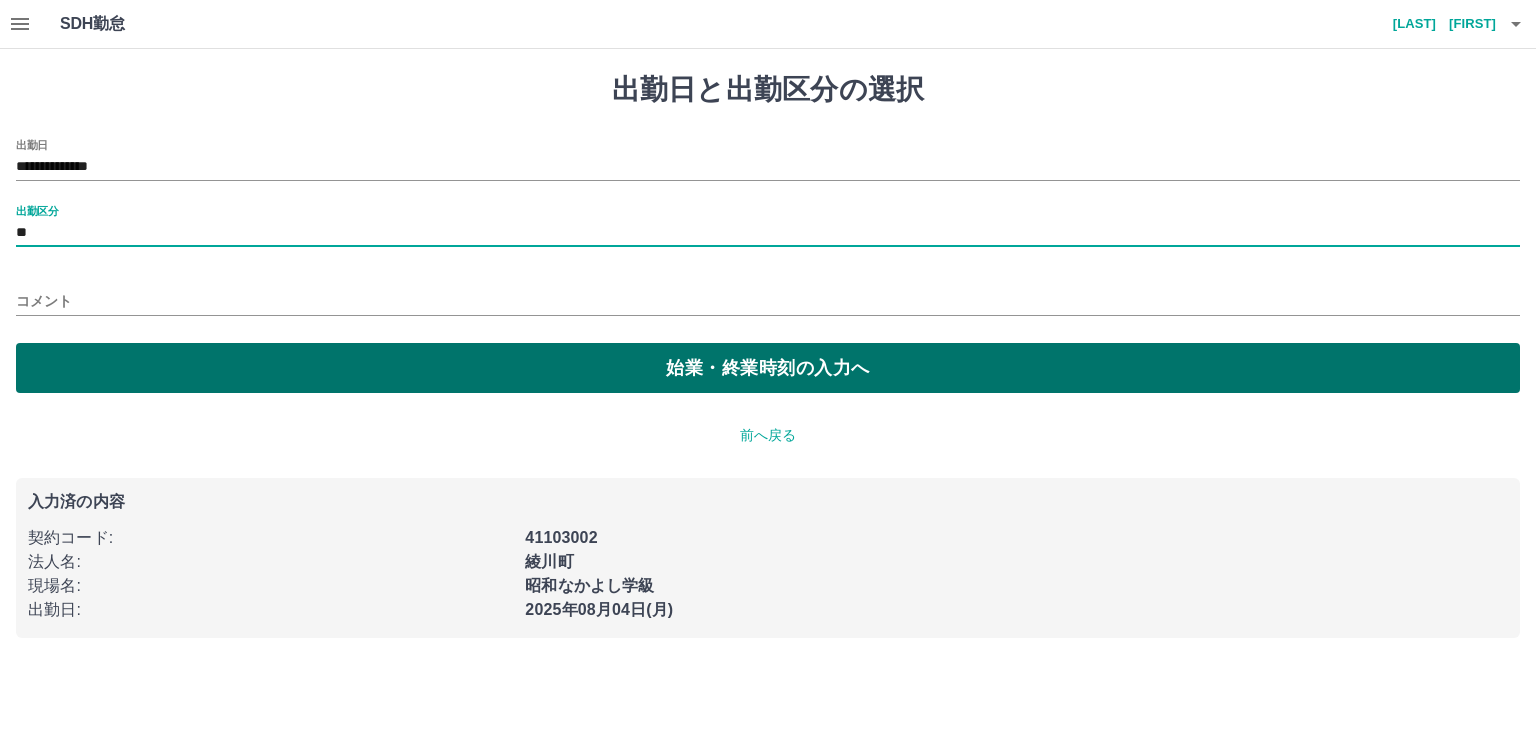 click on "始業・終業時刻の入力へ" at bounding box center (768, 368) 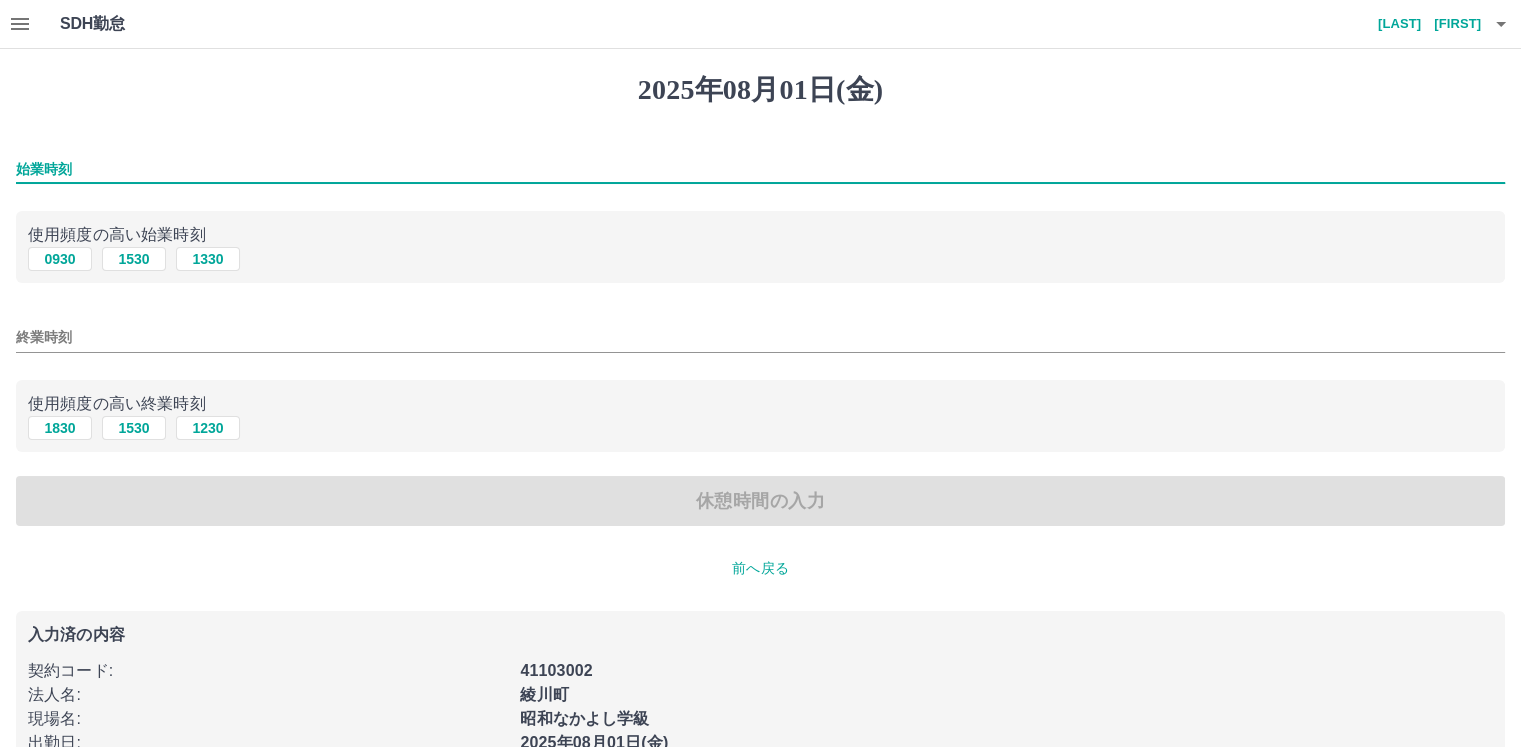 click on "始業時刻" at bounding box center [760, 169] 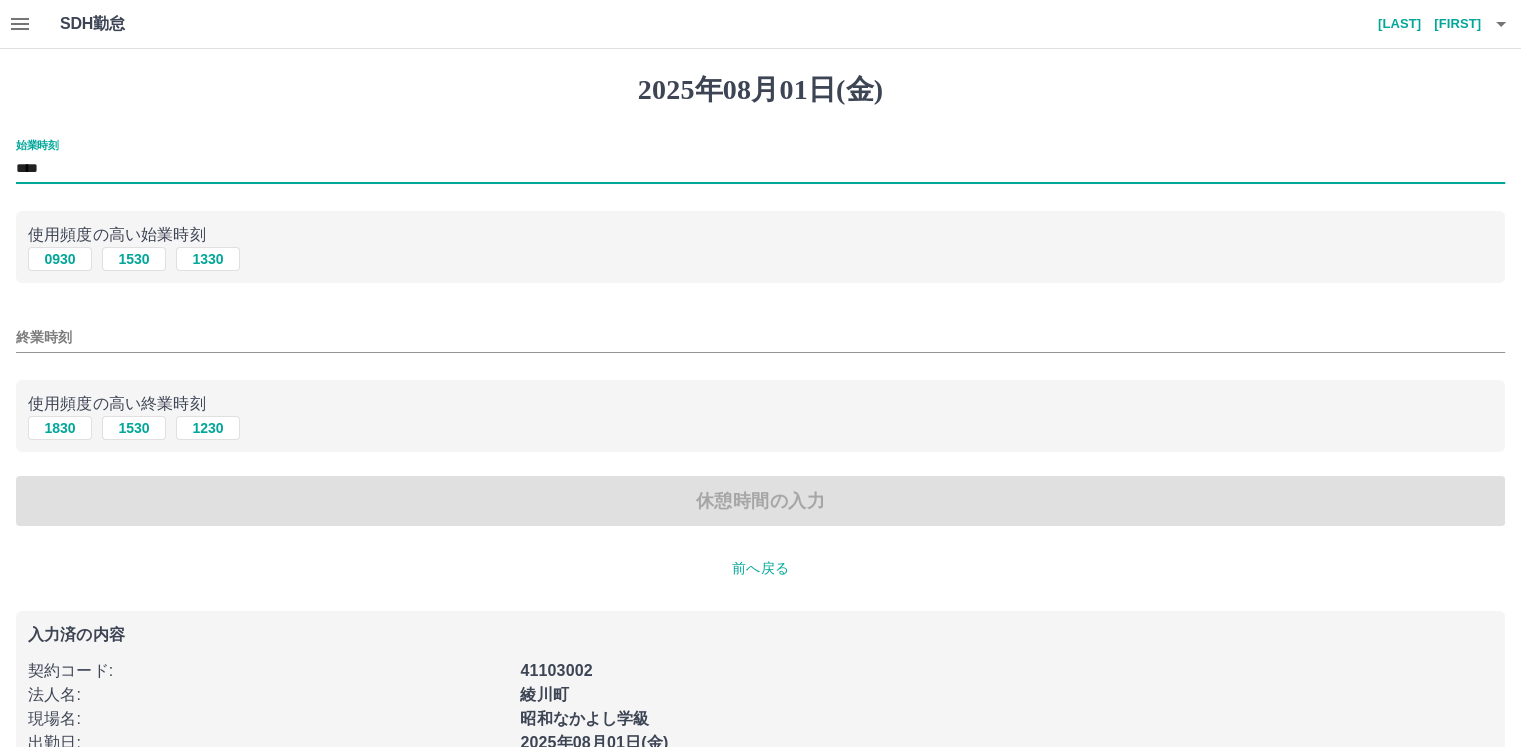 type on "****" 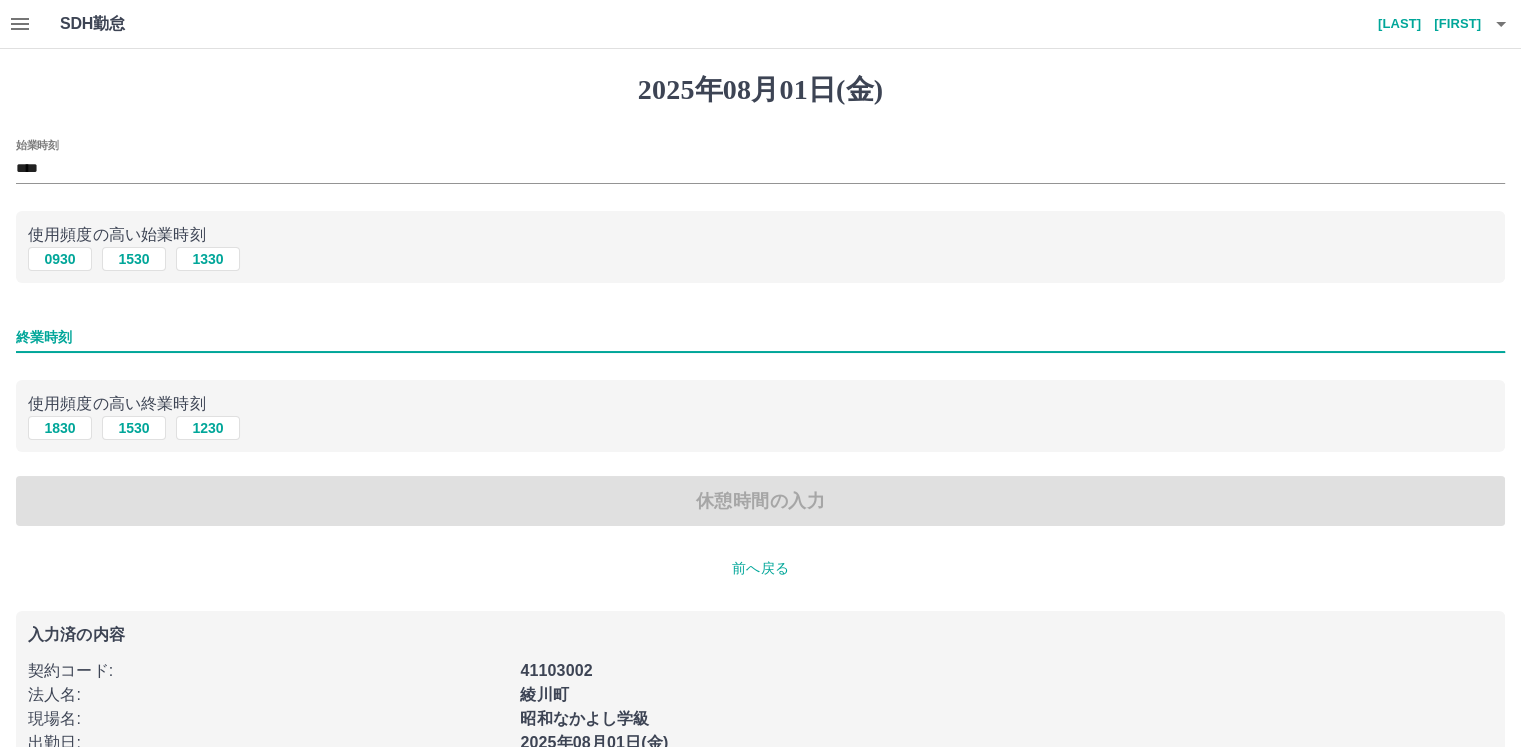 click on "終業時刻" at bounding box center [760, 337] 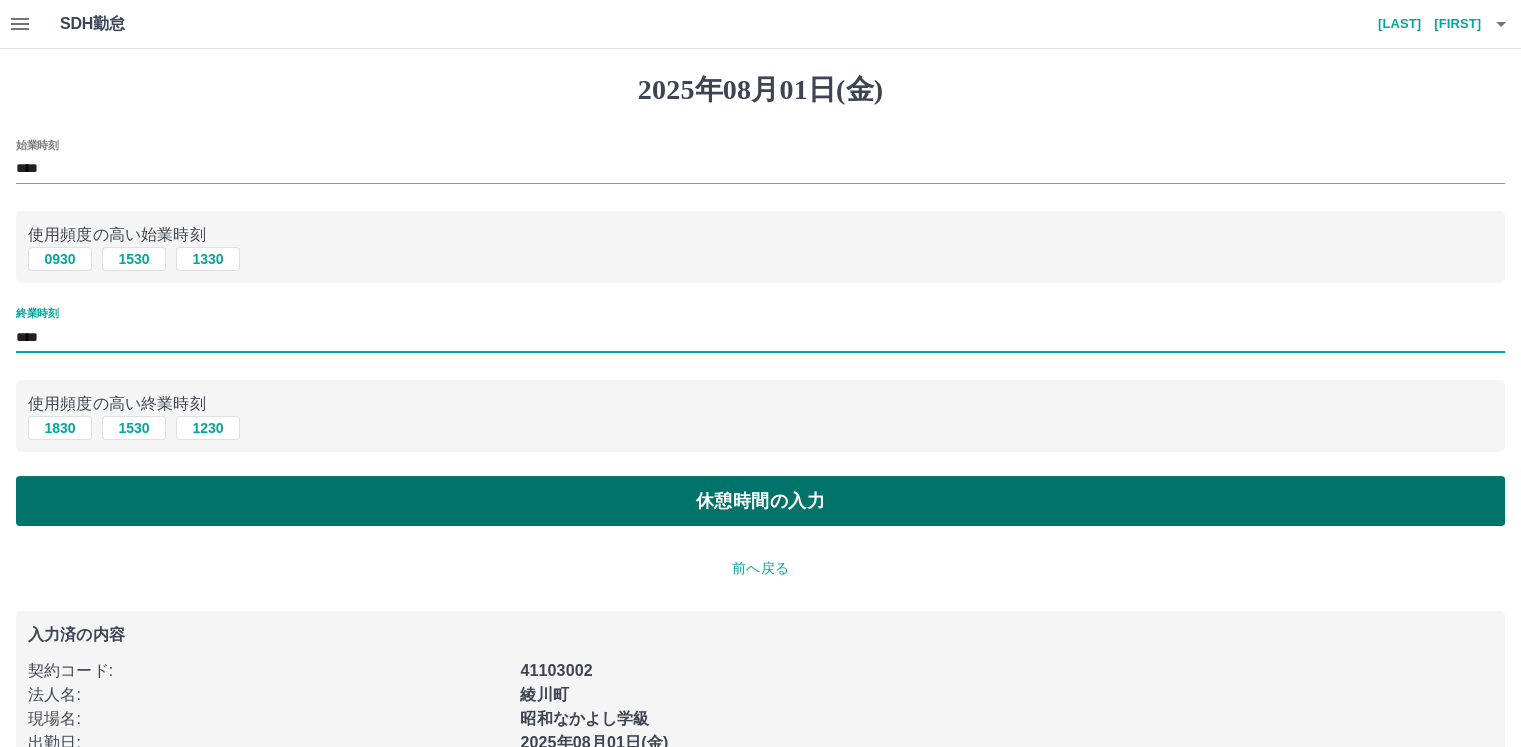 type on "****" 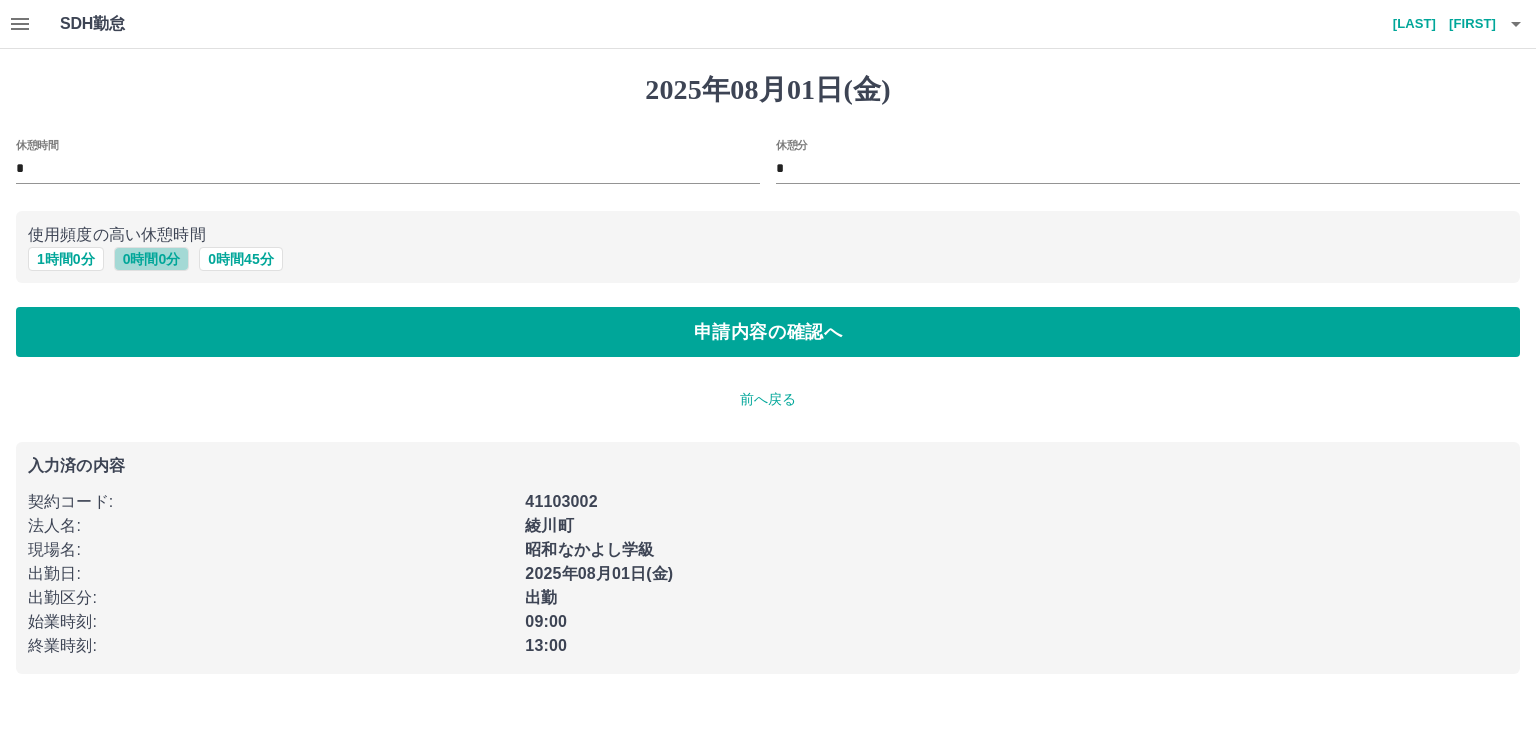 drag, startPoint x: 138, startPoint y: 259, endPoint x: 192, endPoint y: 268, distance: 54.74486 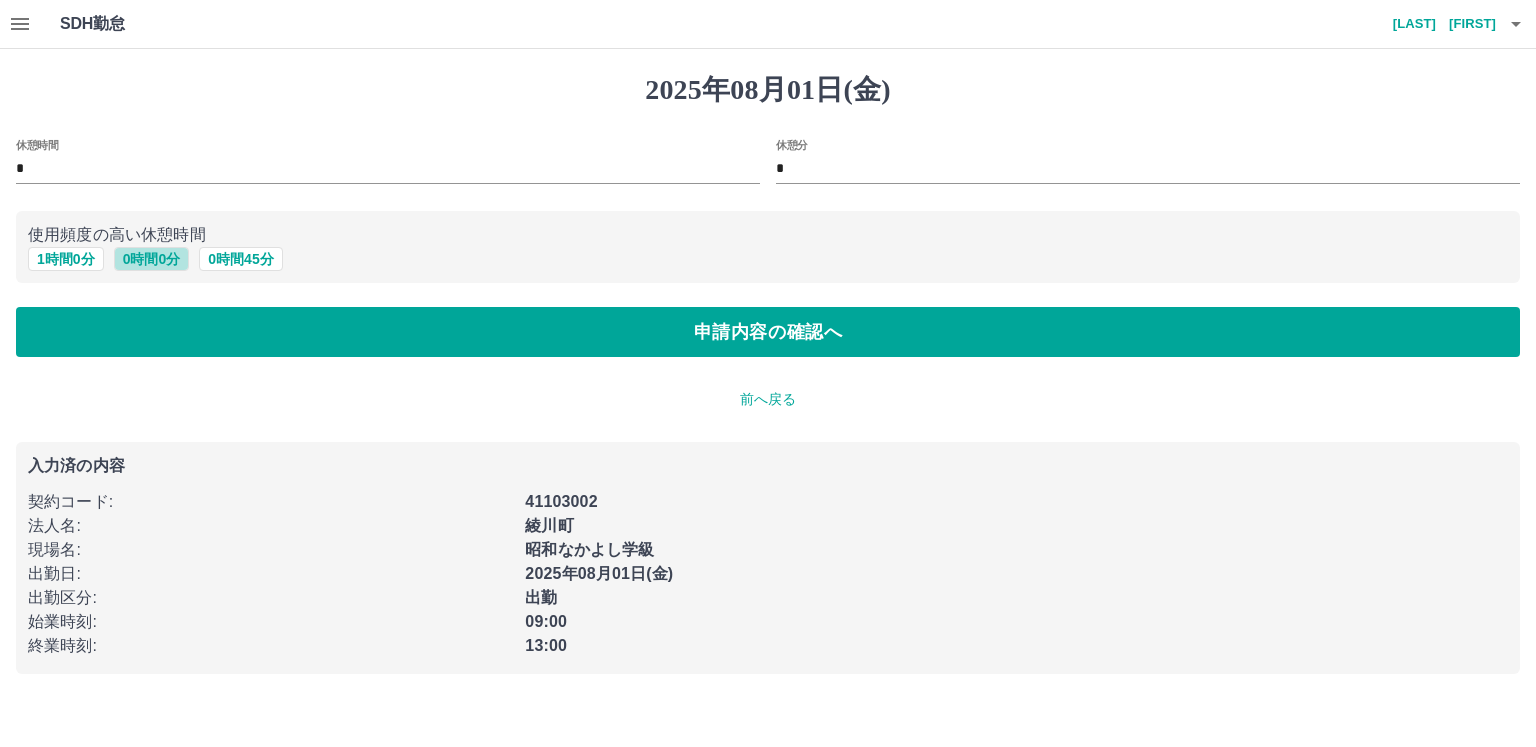 click on "0 時間 0 分" at bounding box center (152, 259) 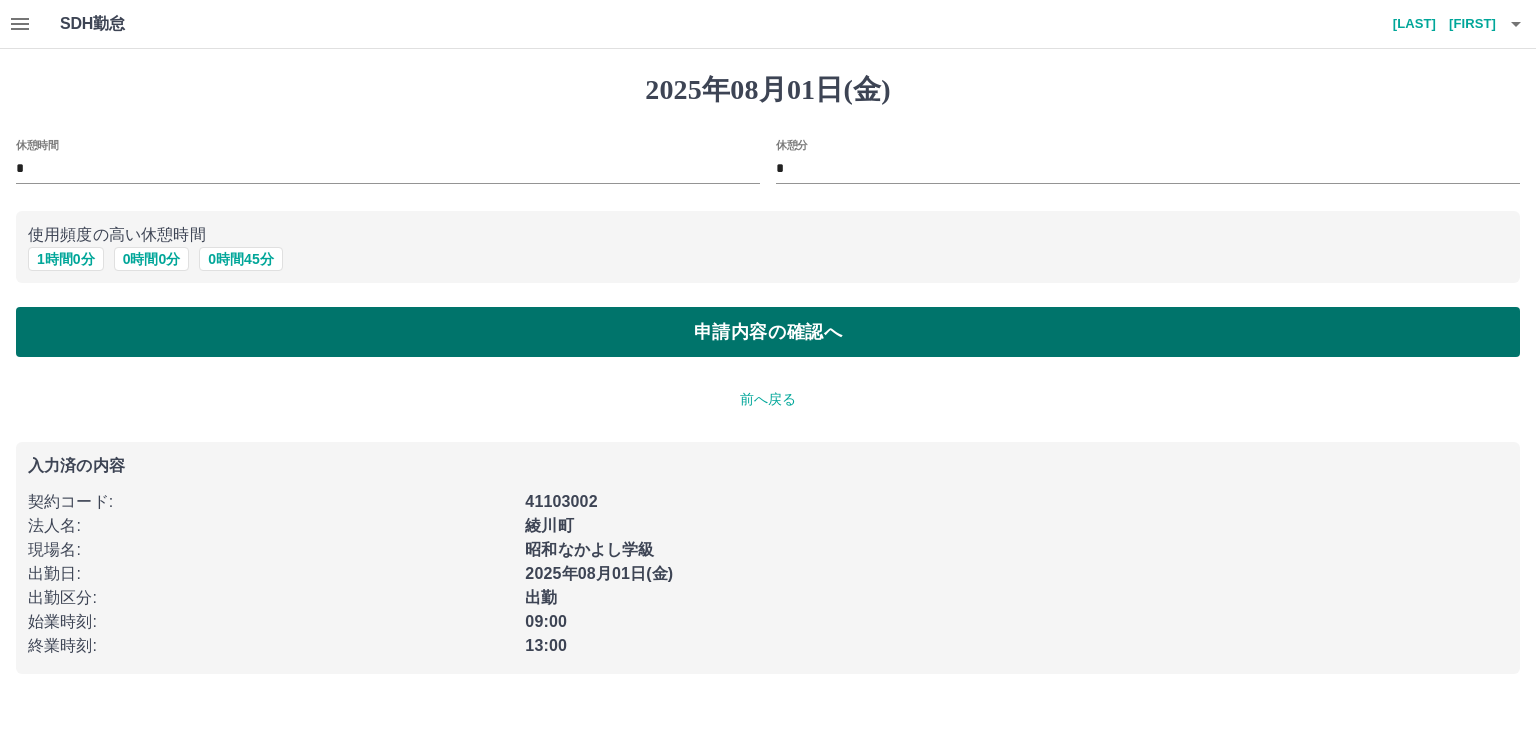 click on "申請内容の確認へ" at bounding box center [768, 332] 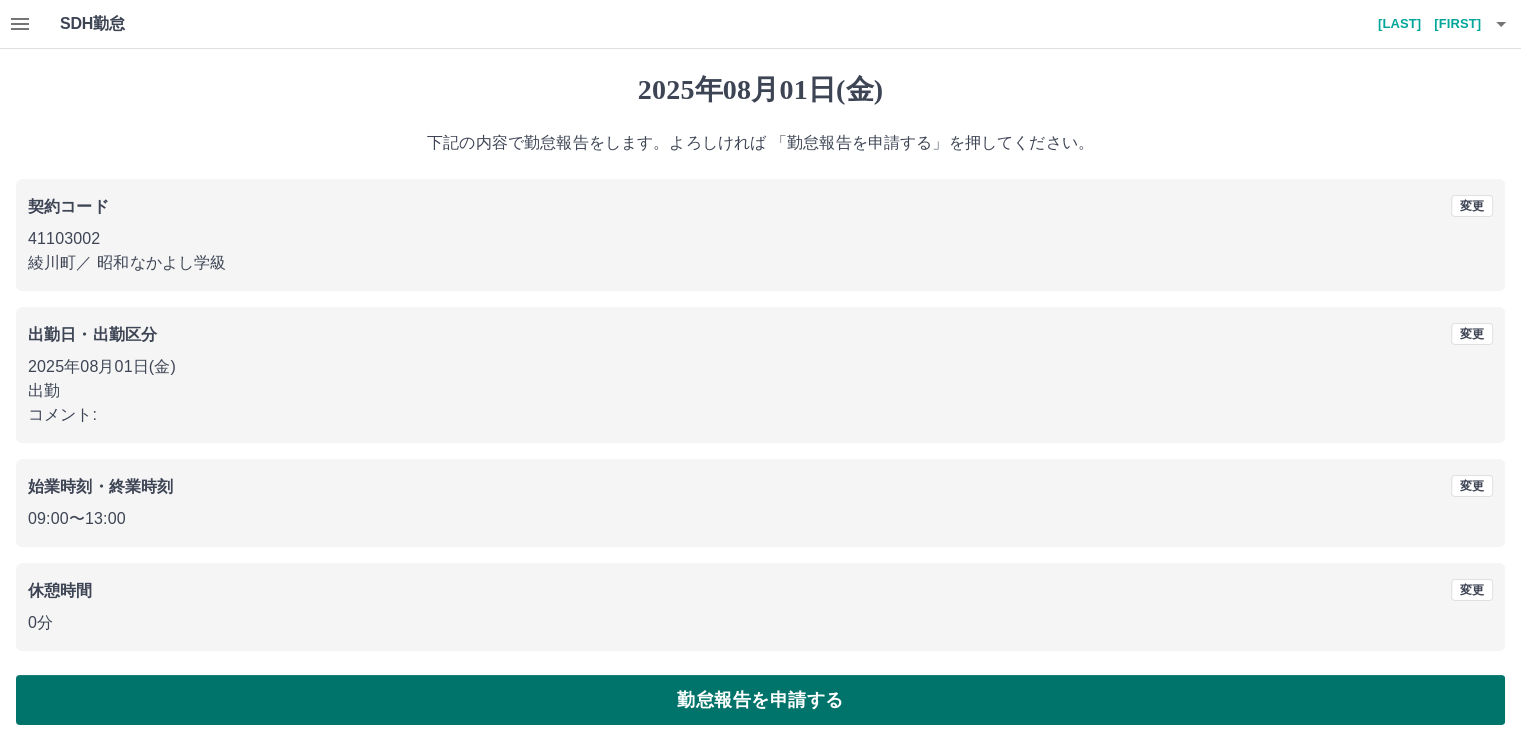 click on "勤怠報告を申請する" at bounding box center [760, 700] 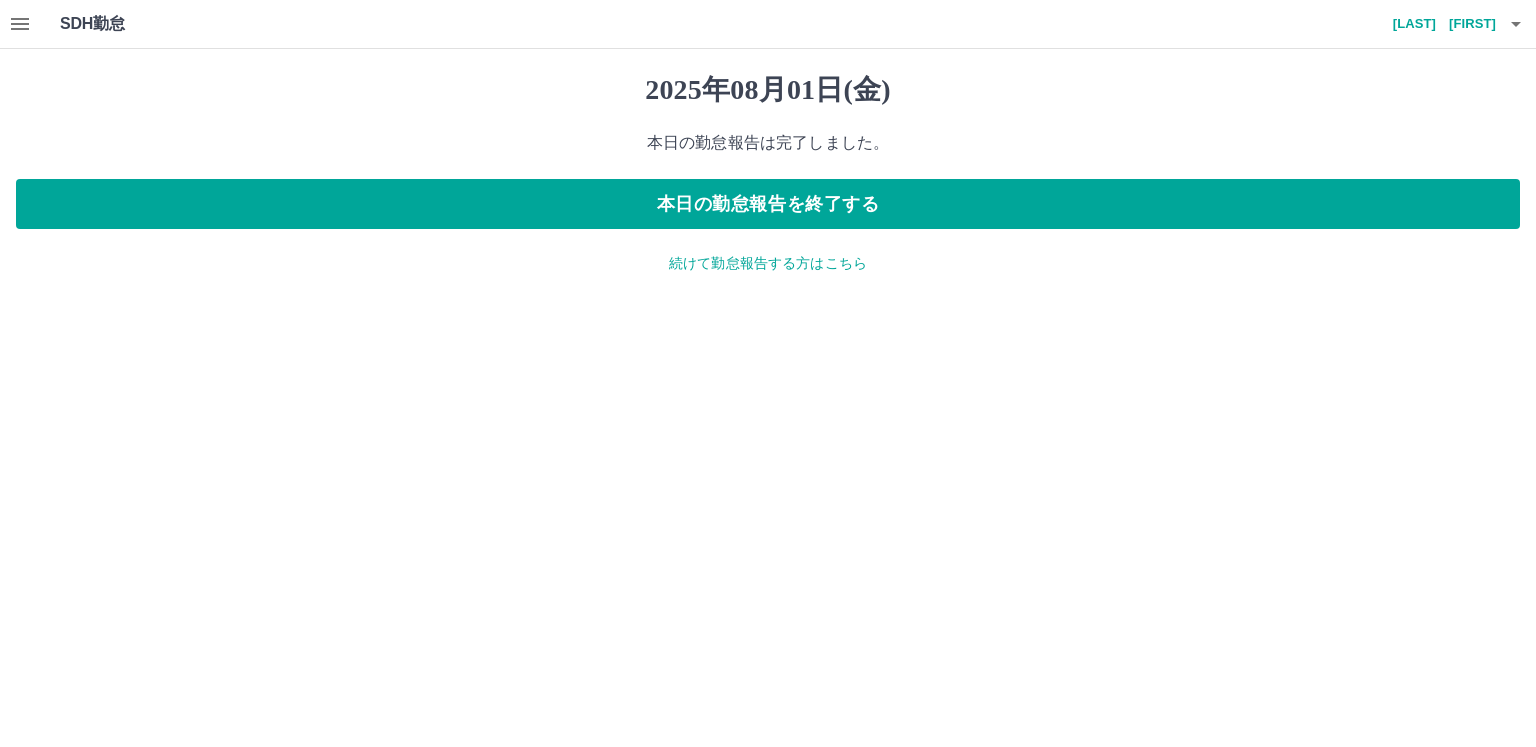 click on "続けて勤怠報告する方はこちら" at bounding box center (768, 263) 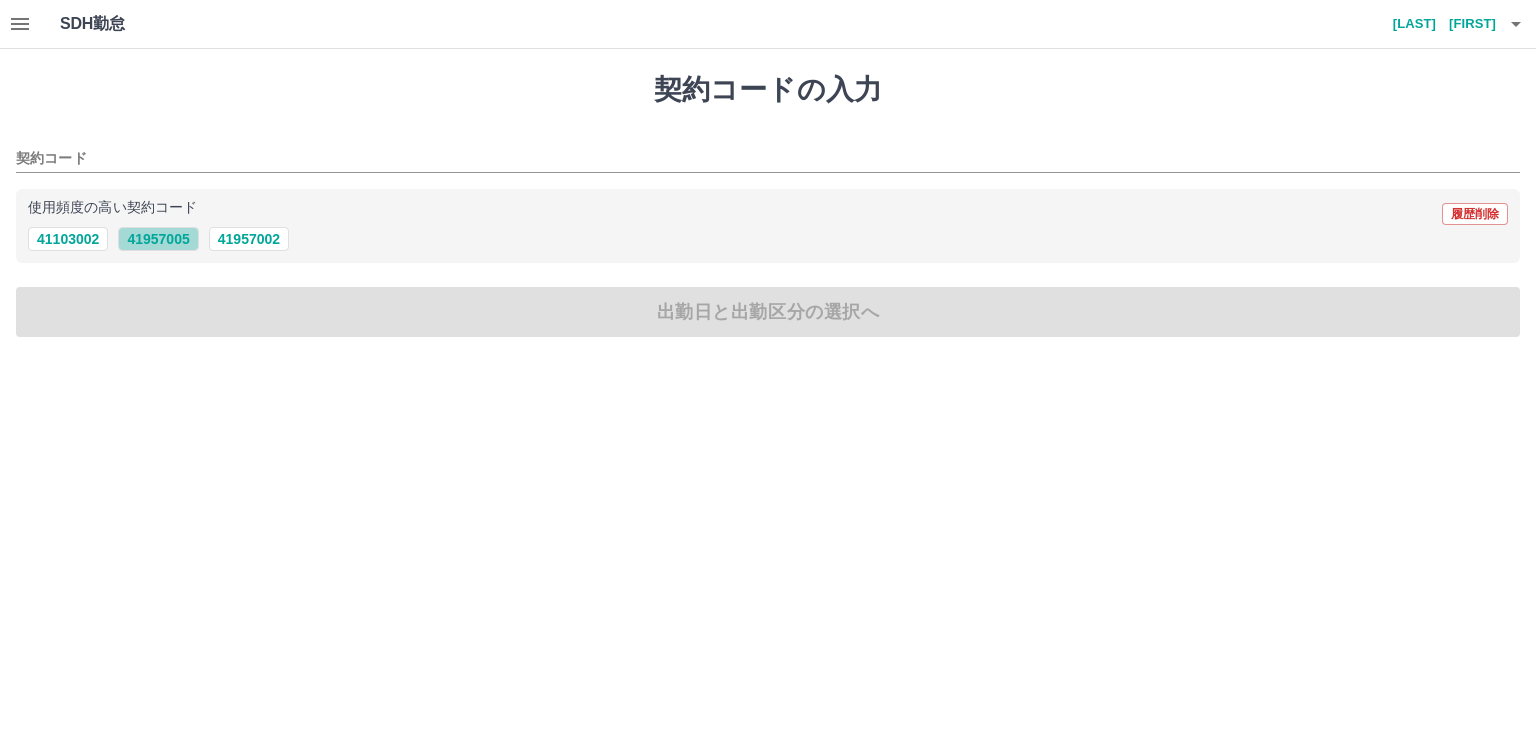 click on "41957005" at bounding box center (158, 239) 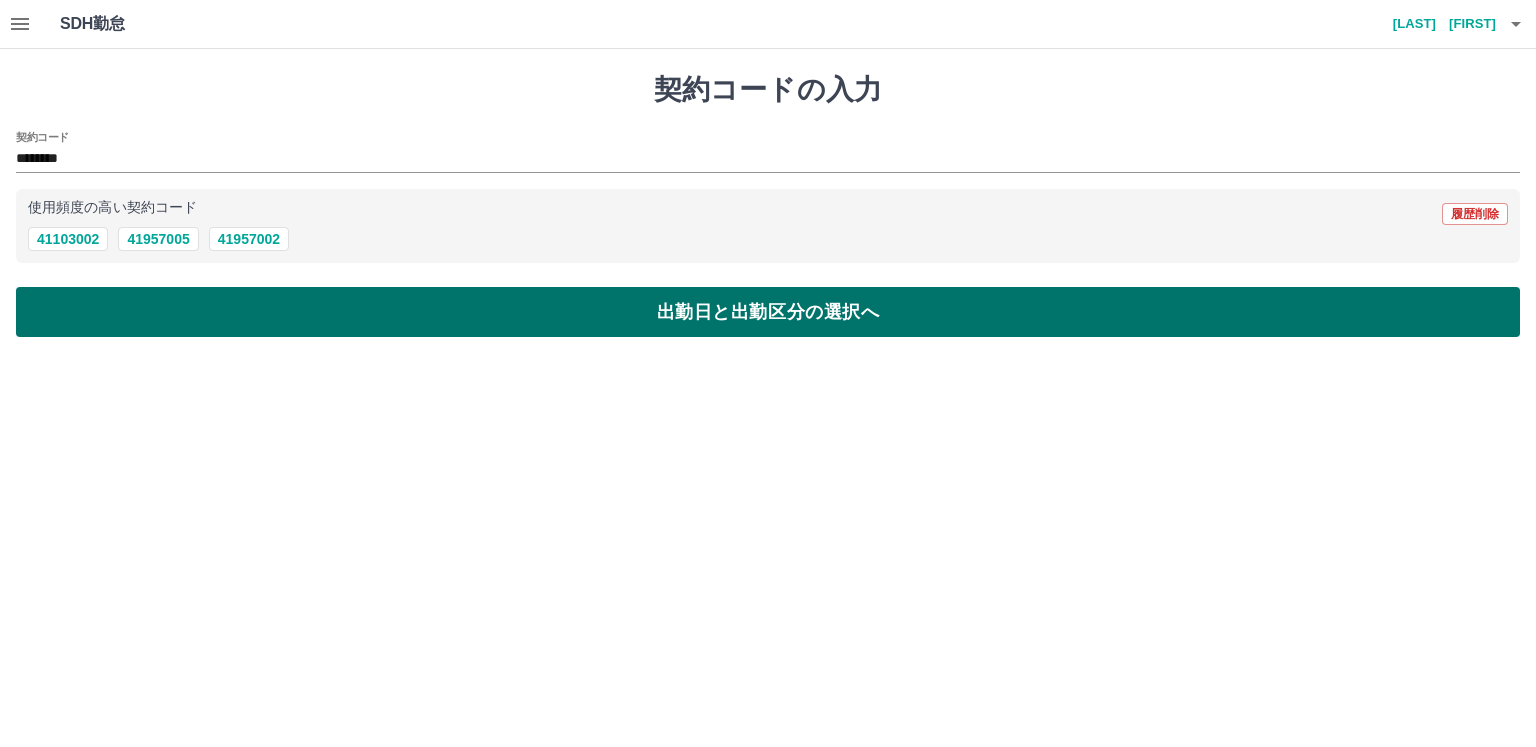 click on "出勤日と出勤区分の選択へ" at bounding box center [768, 312] 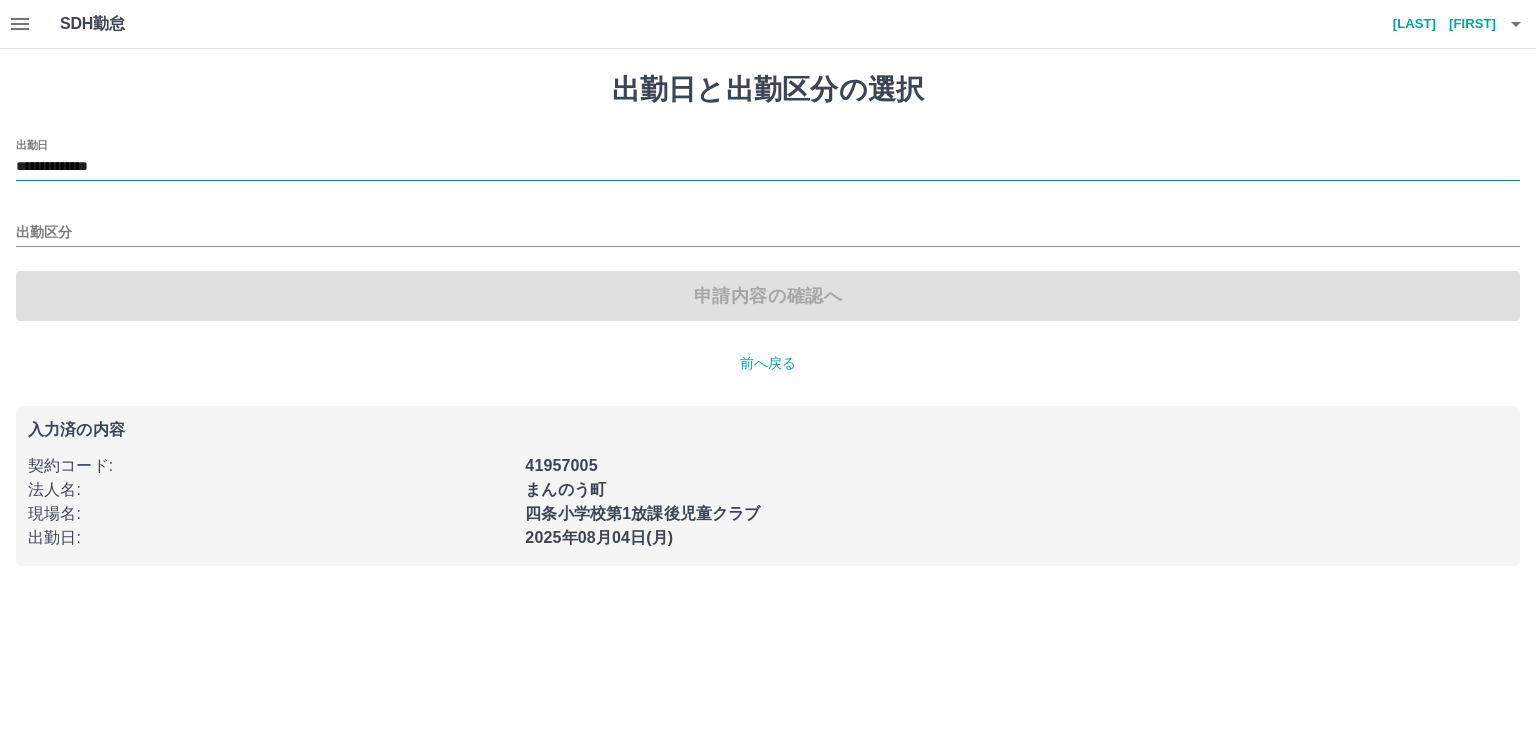 click on "**********" at bounding box center (768, 167) 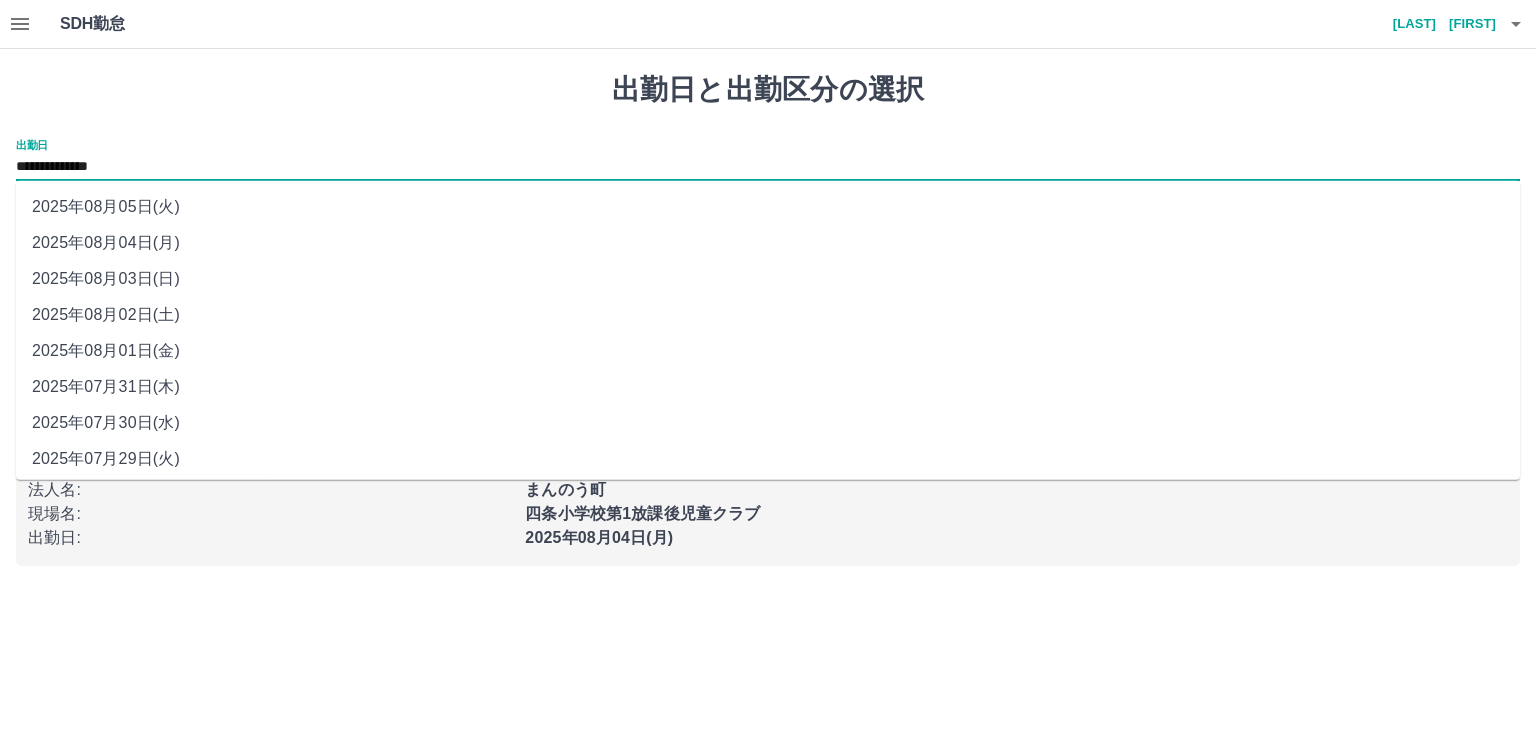 click on "2025年08月01日(金)" at bounding box center (768, 351) 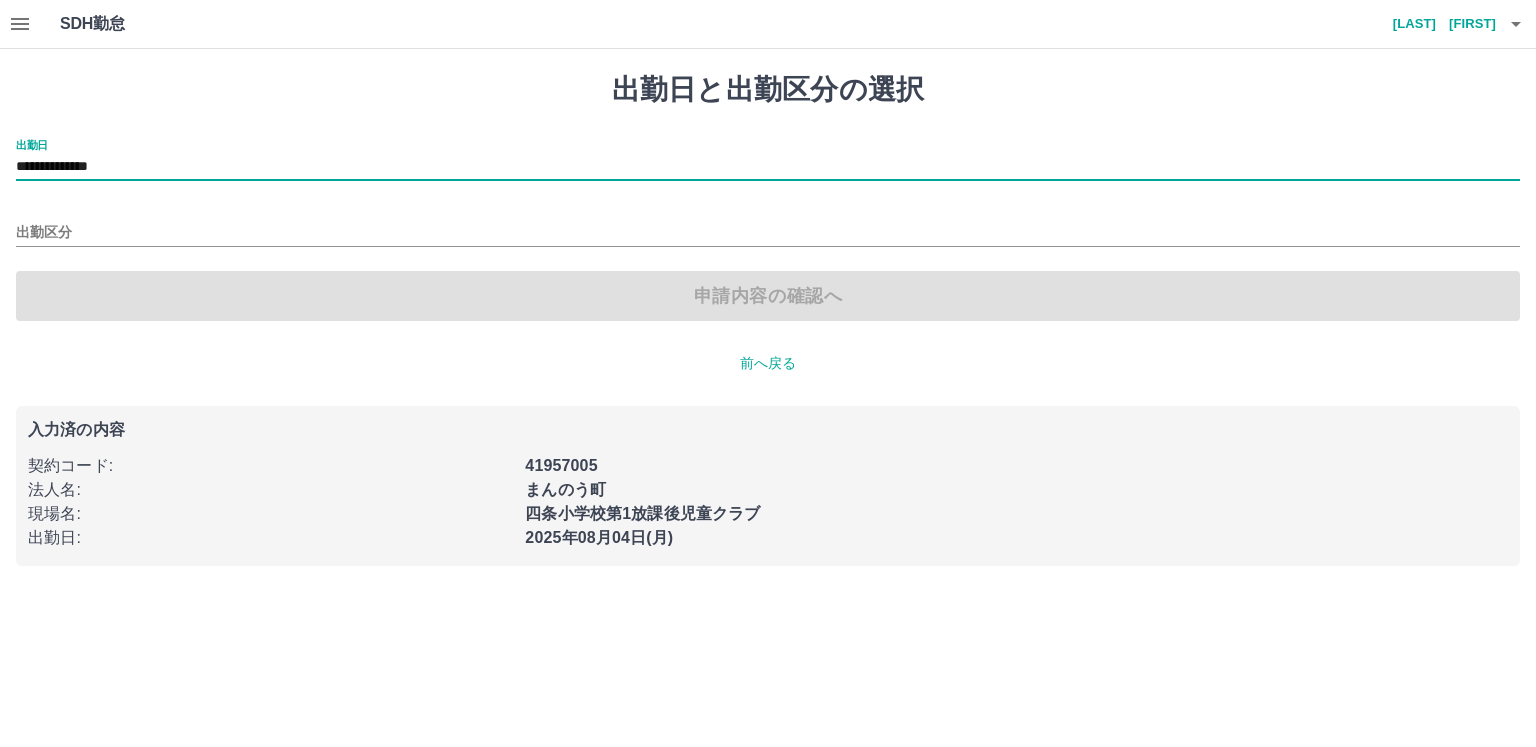 type on "**********" 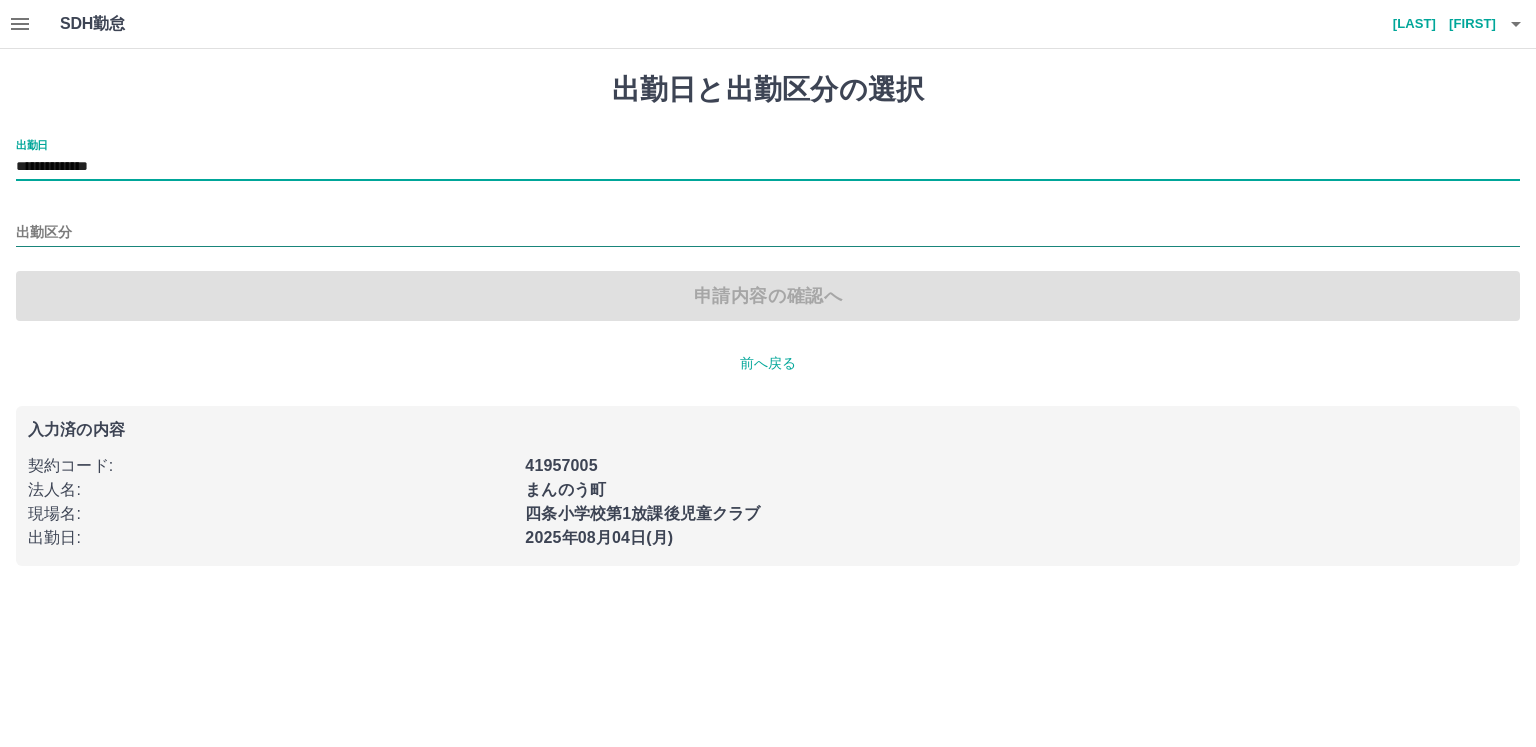 click on "出勤区分" at bounding box center [768, 233] 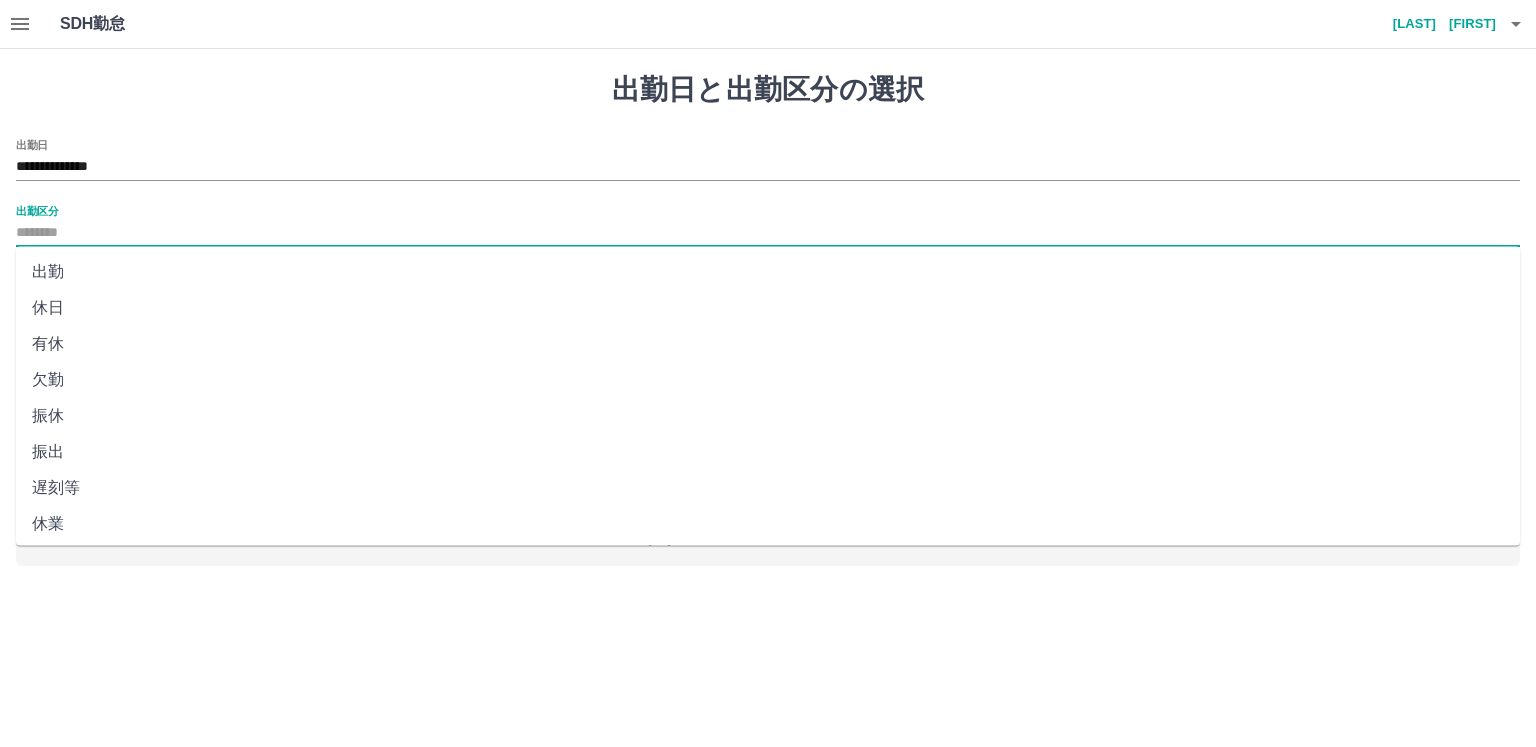 click on "出勤" at bounding box center (768, 272) 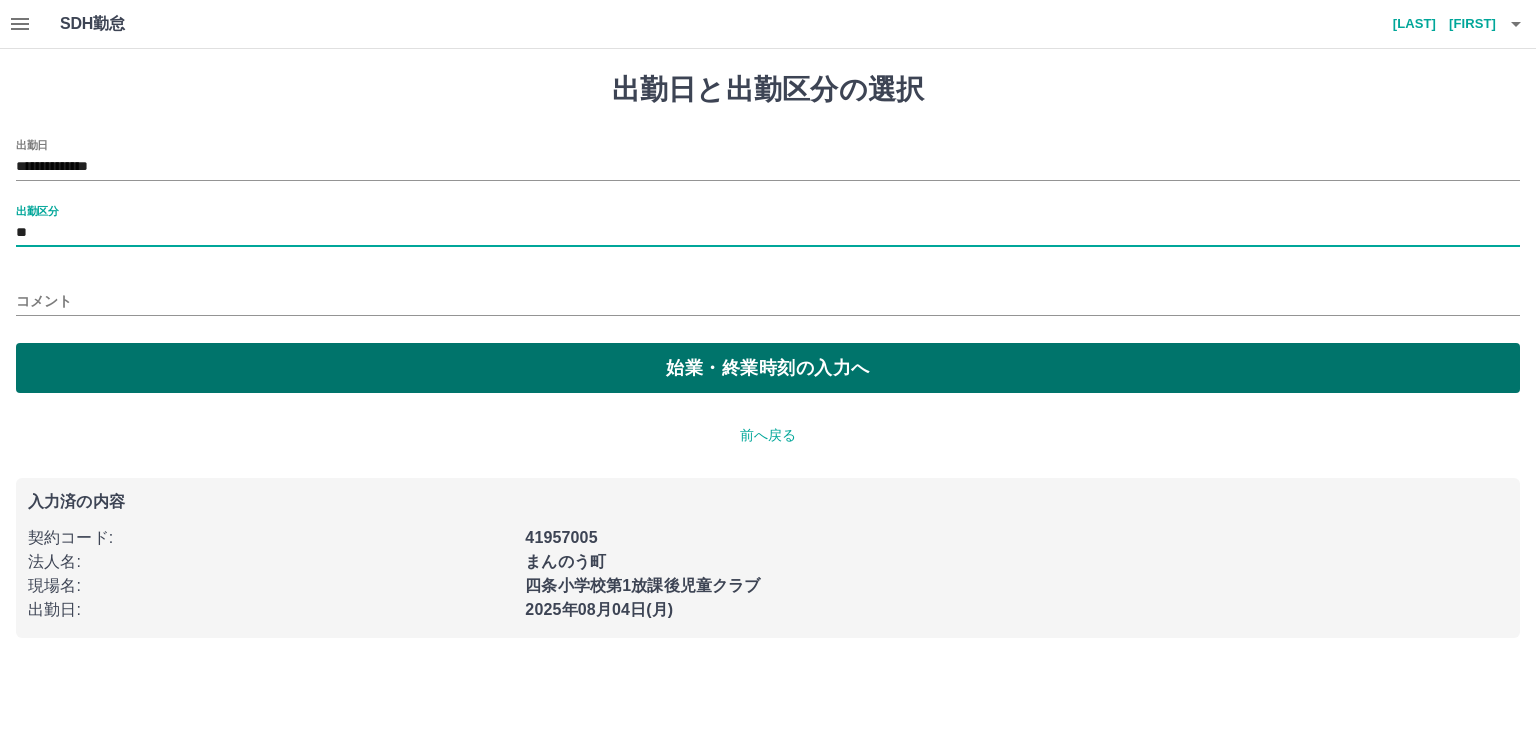 click on "始業・終業時刻の入力へ" at bounding box center (768, 368) 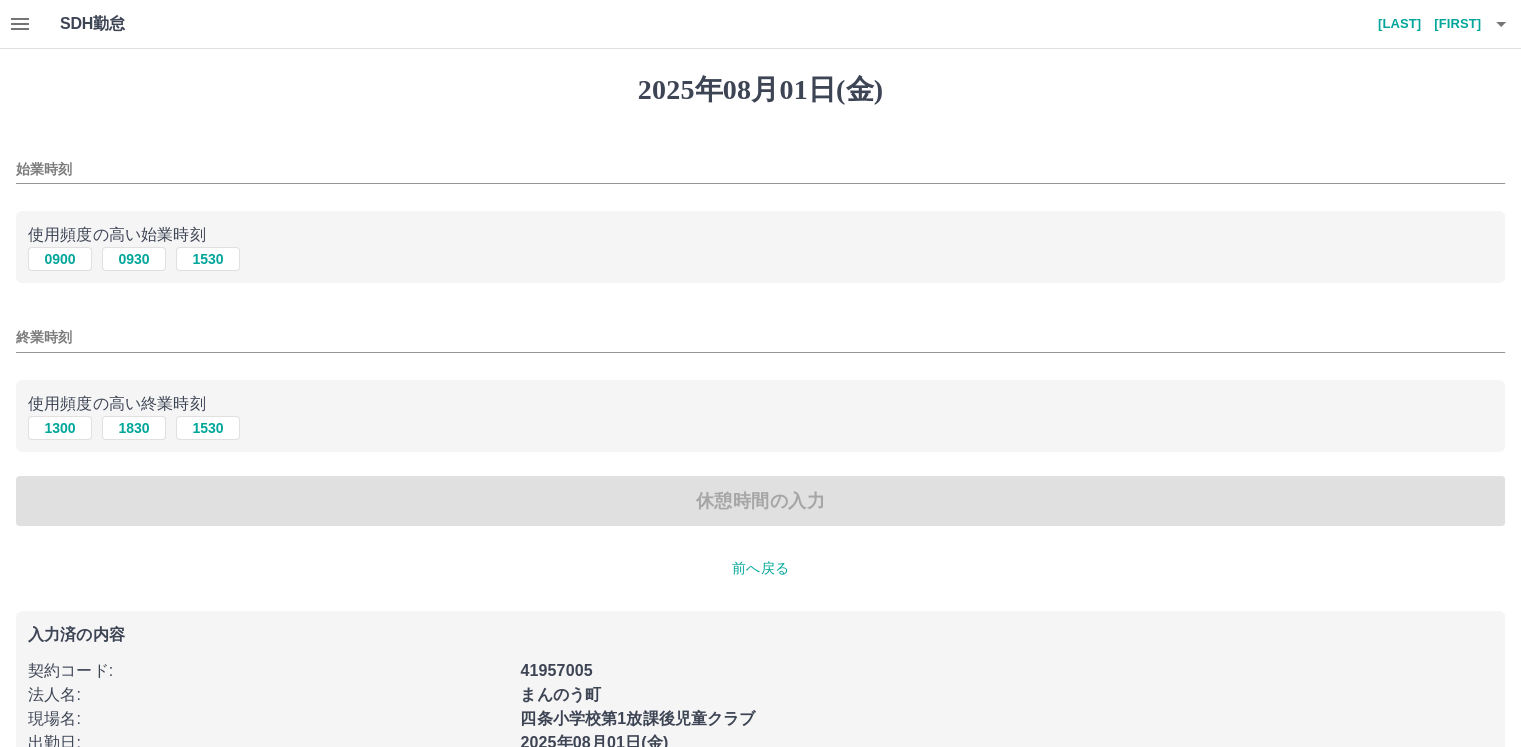 click on "始業時刻" at bounding box center [760, 169] 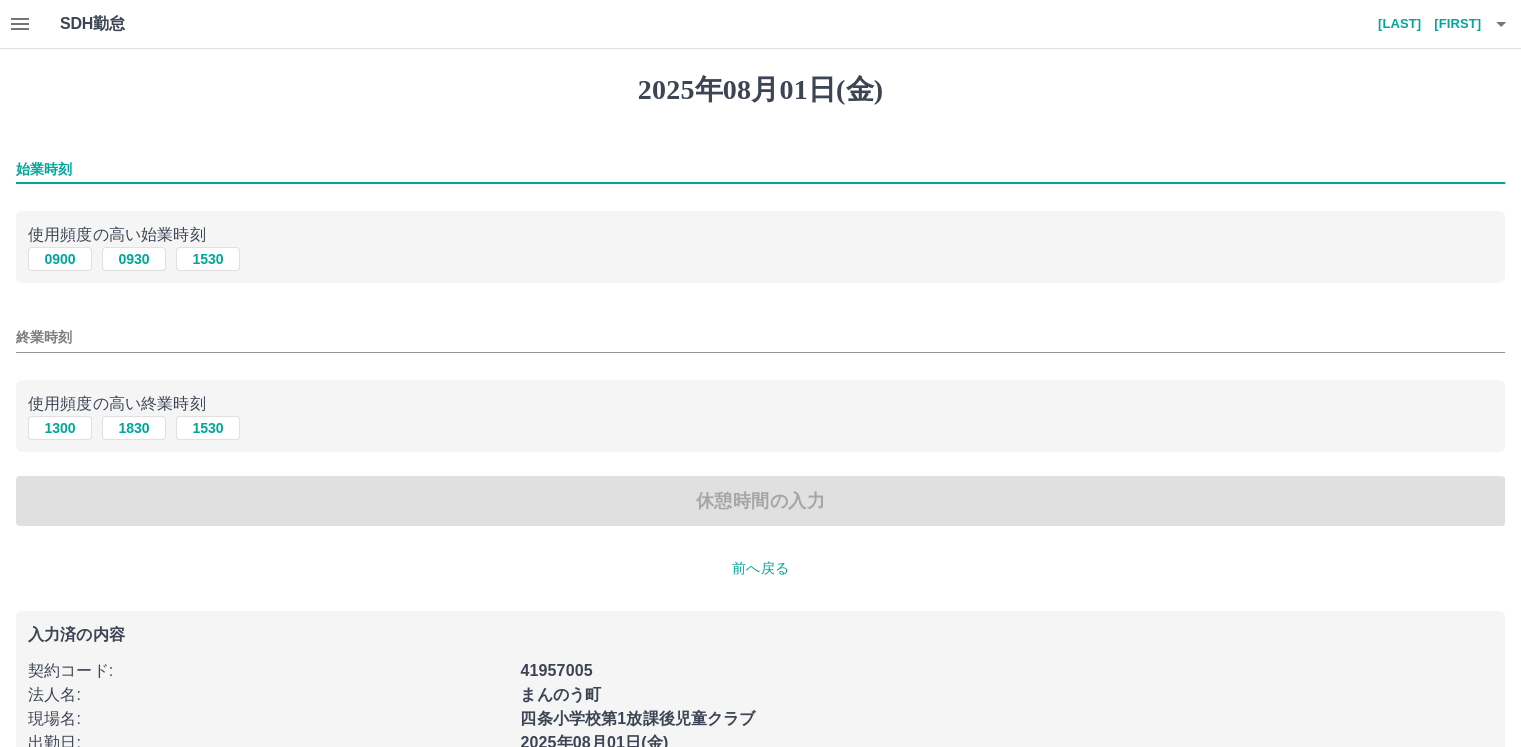 type on "****" 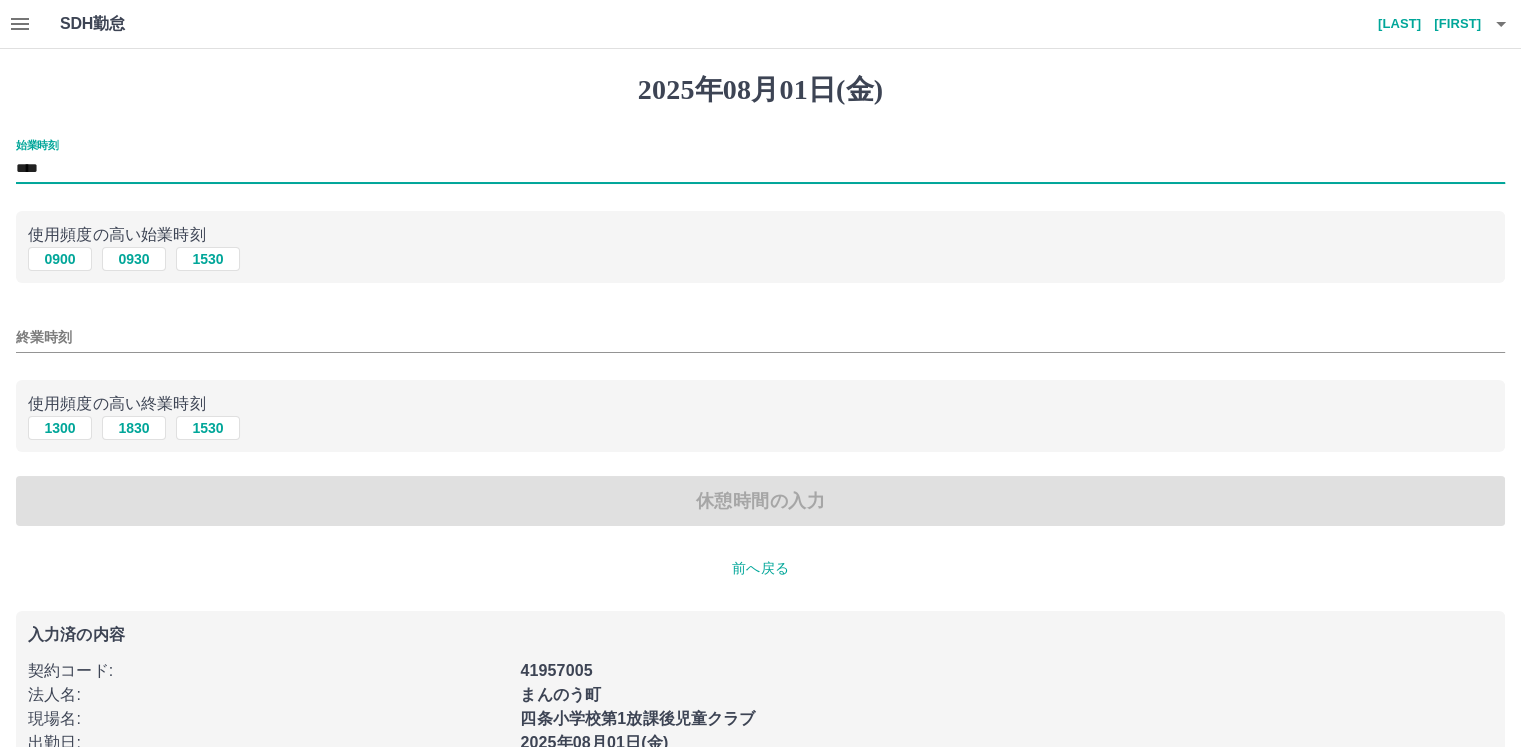 click on "終業時刻" at bounding box center (760, 337) 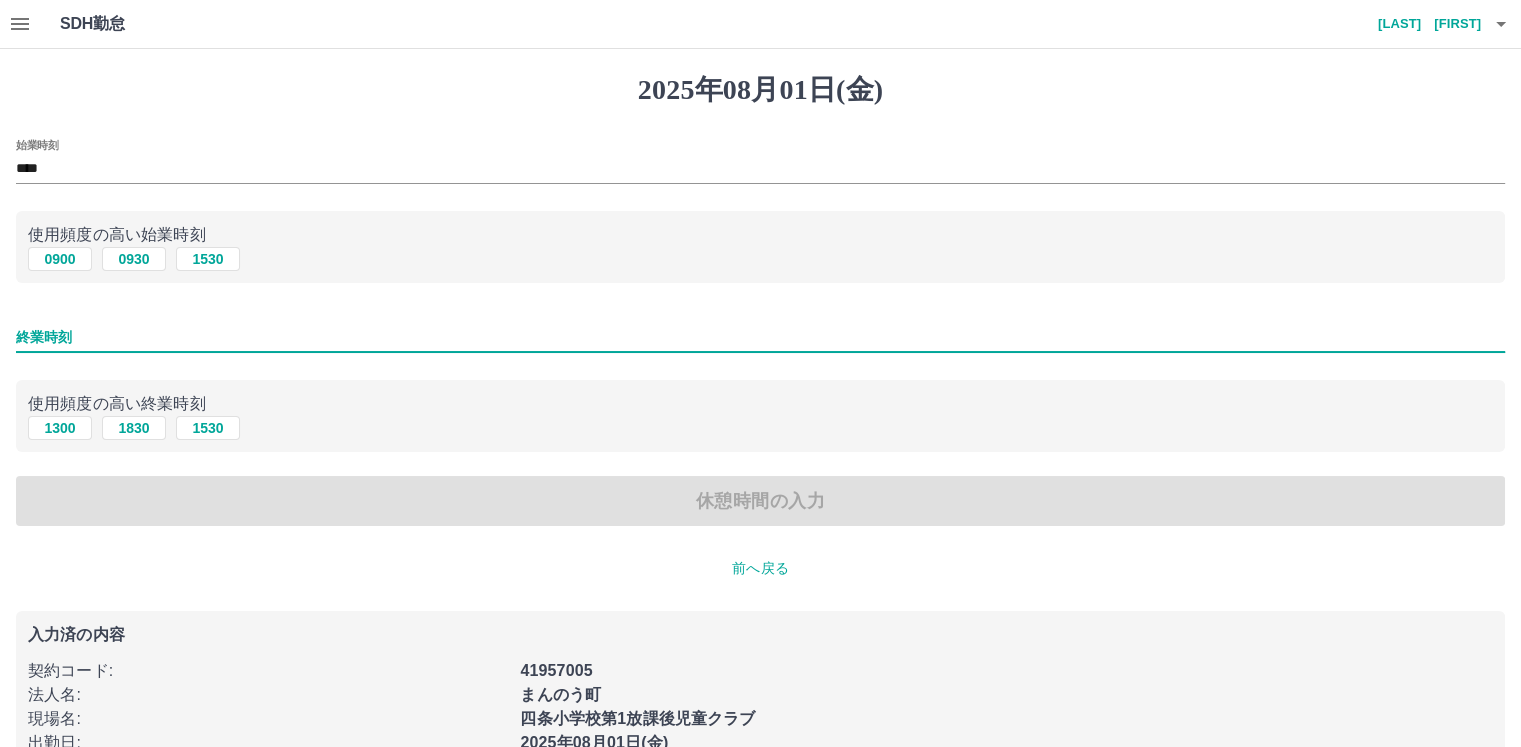 type on "****" 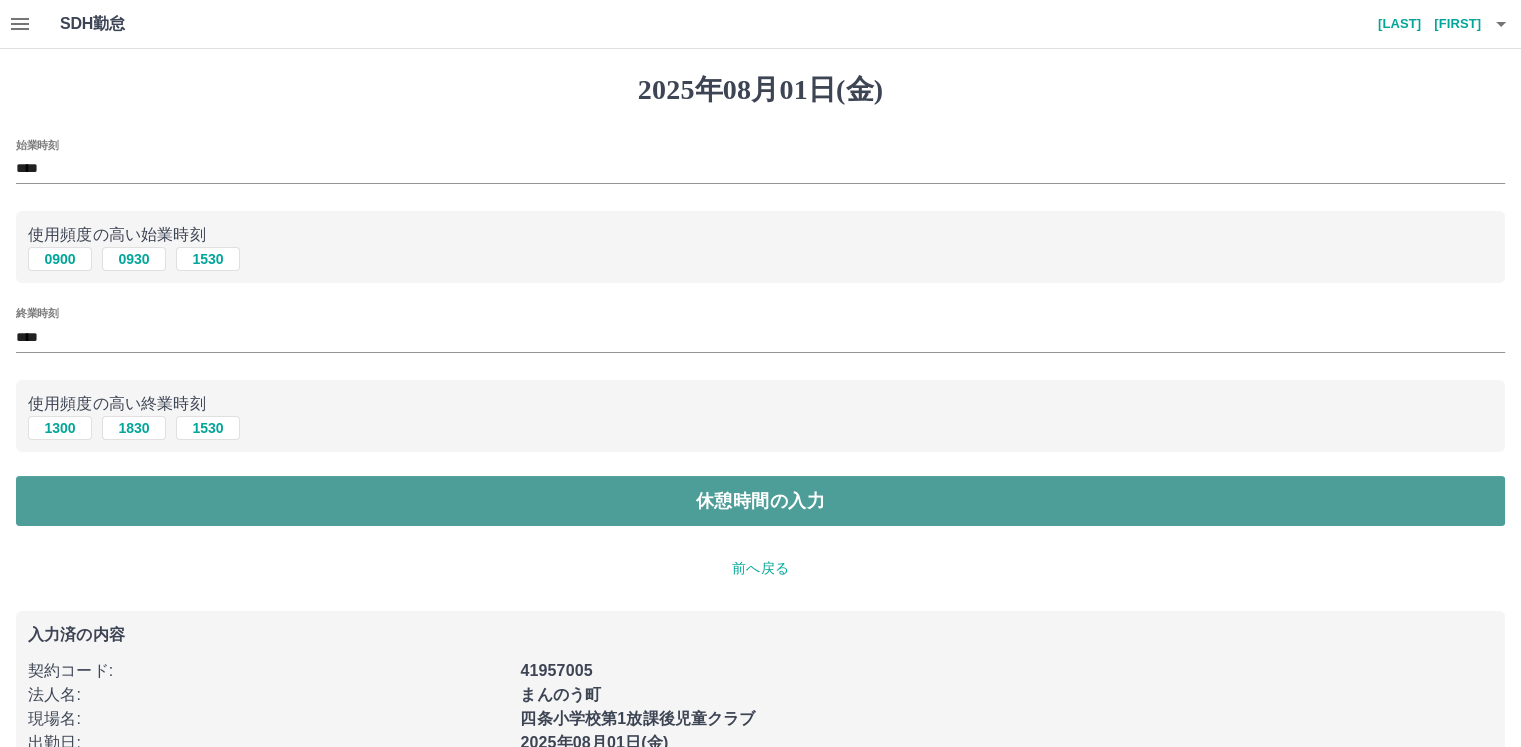click on "休憩時間の入力" at bounding box center [760, 501] 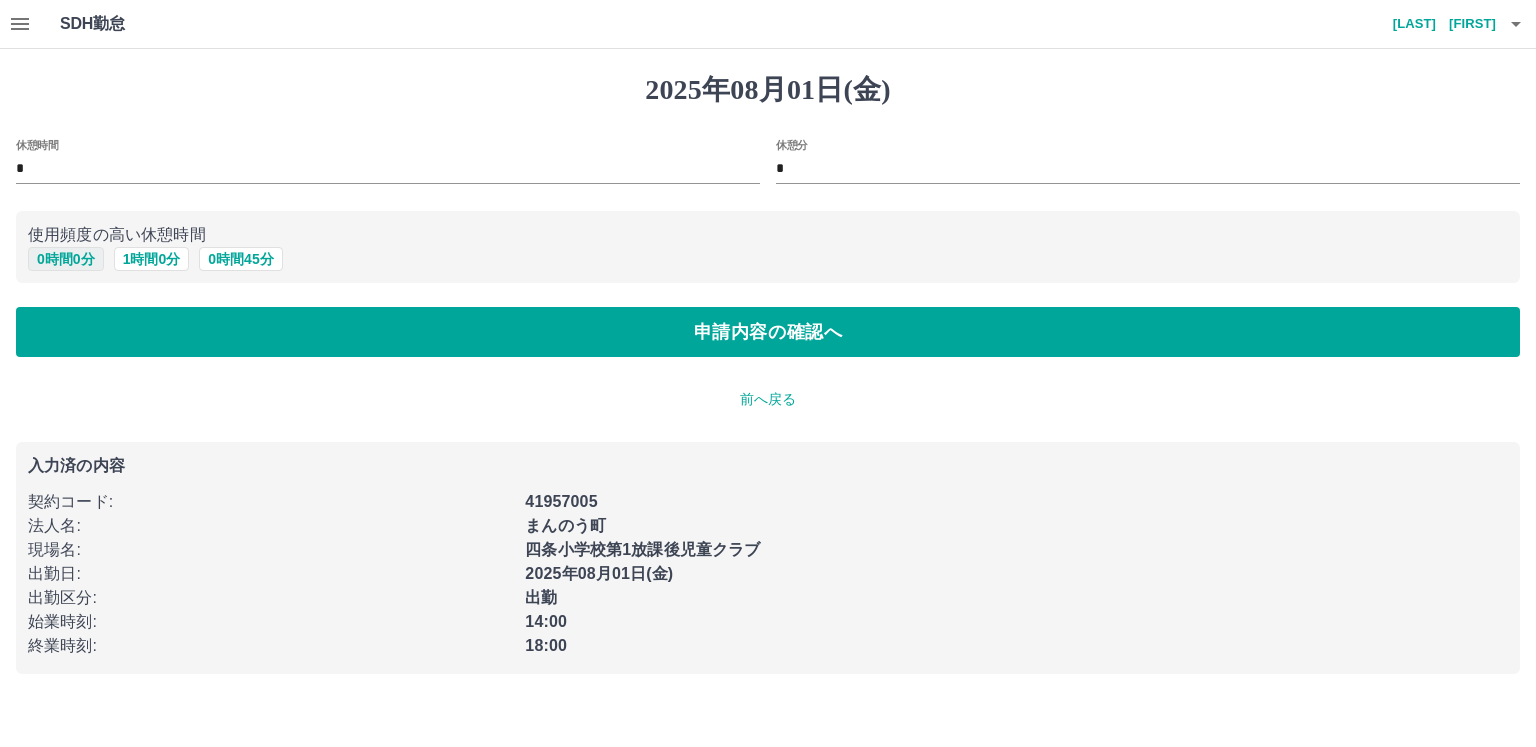 click on "0 時間 0 分" at bounding box center [66, 259] 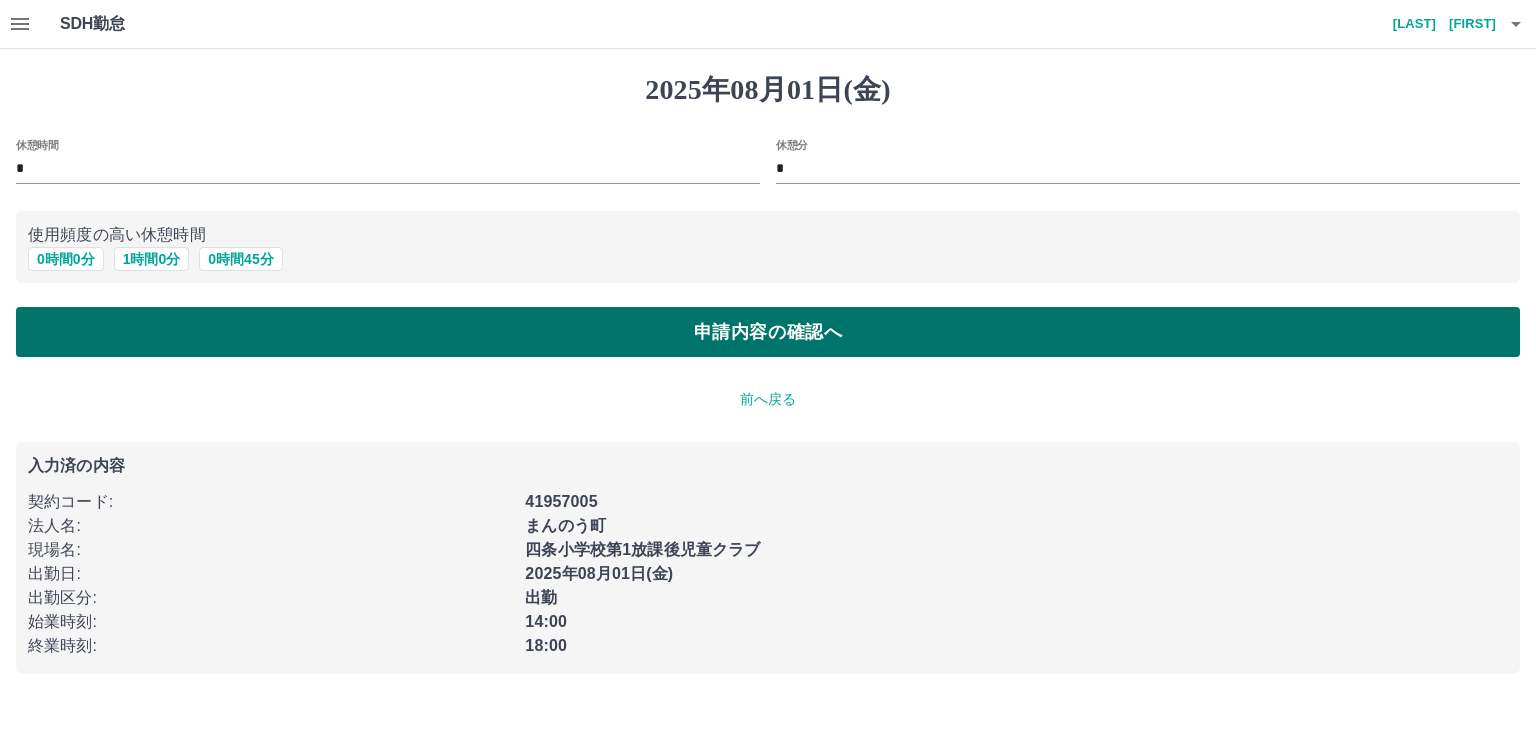 click on "申請内容の確認へ" at bounding box center [768, 332] 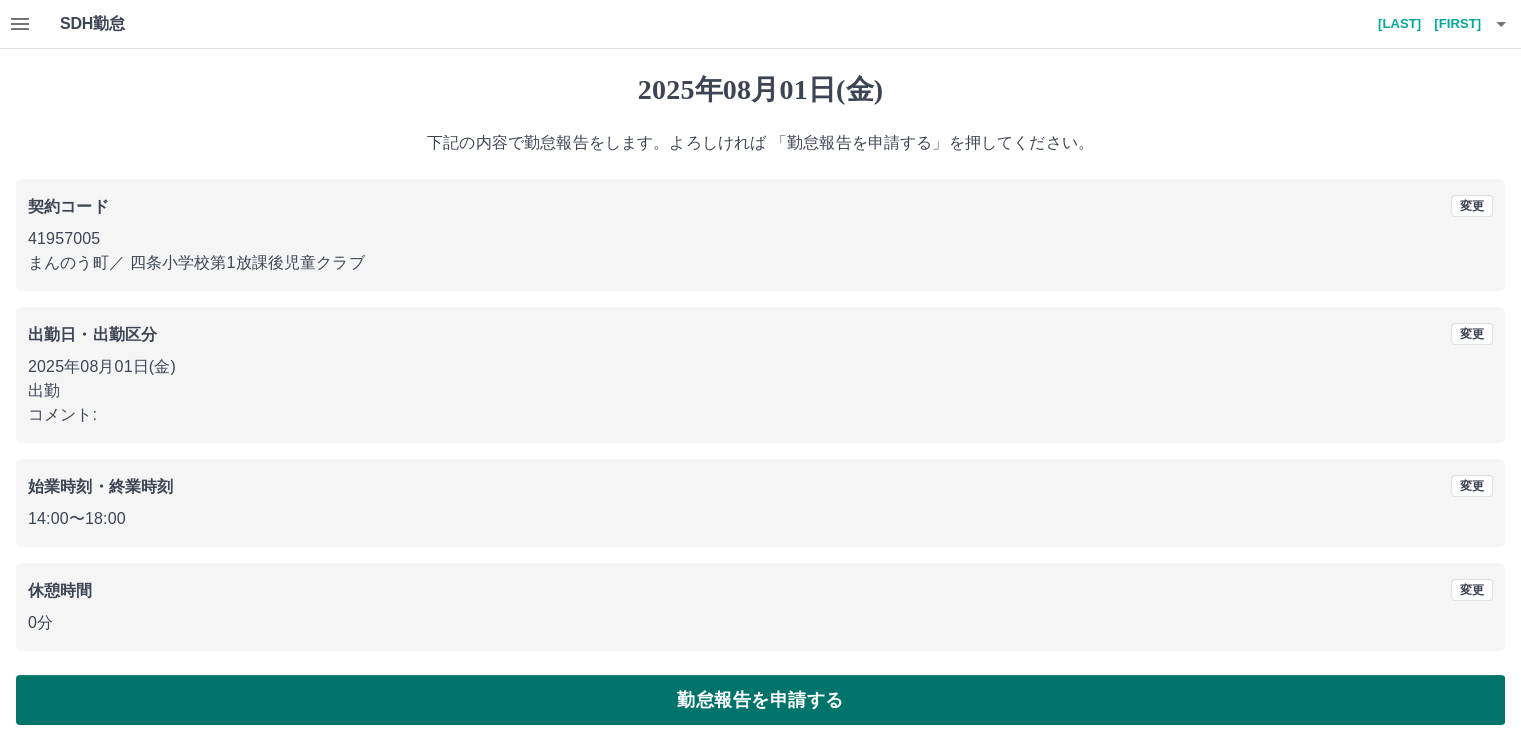 click on "勤怠報告を申請する" at bounding box center (760, 700) 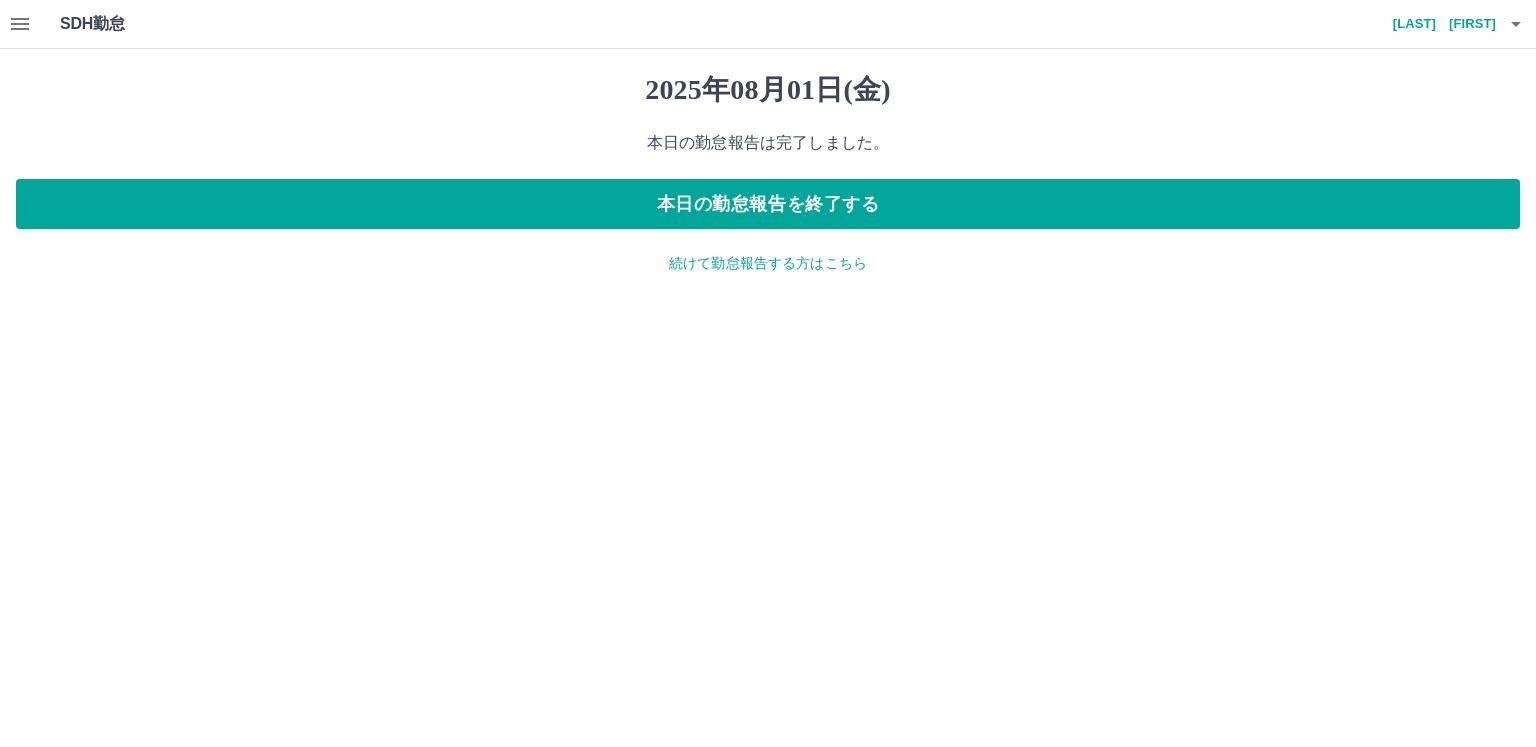 click on "続けて勤怠報告する方はこちら" at bounding box center (768, 263) 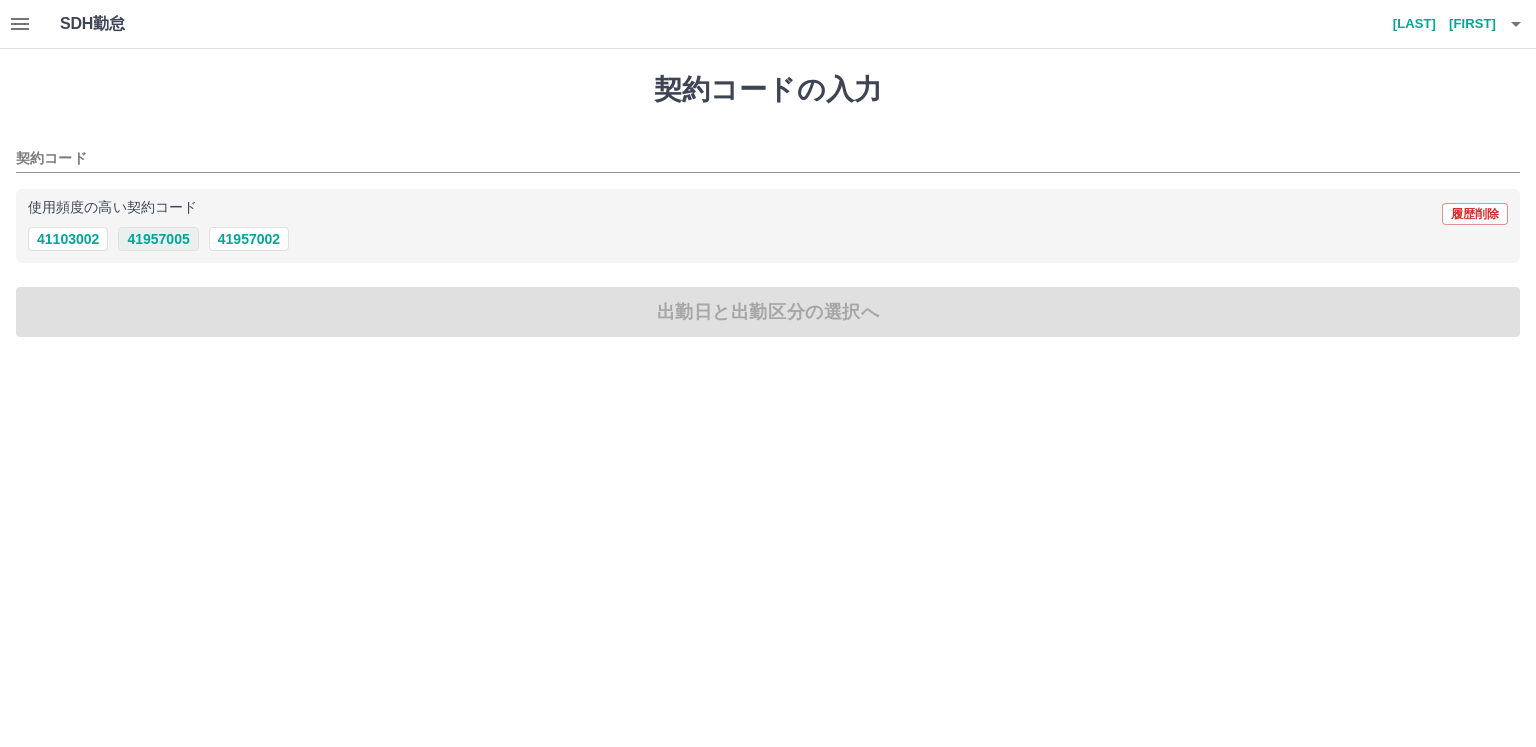 click on "41957005" at bounding box center [158, 239] 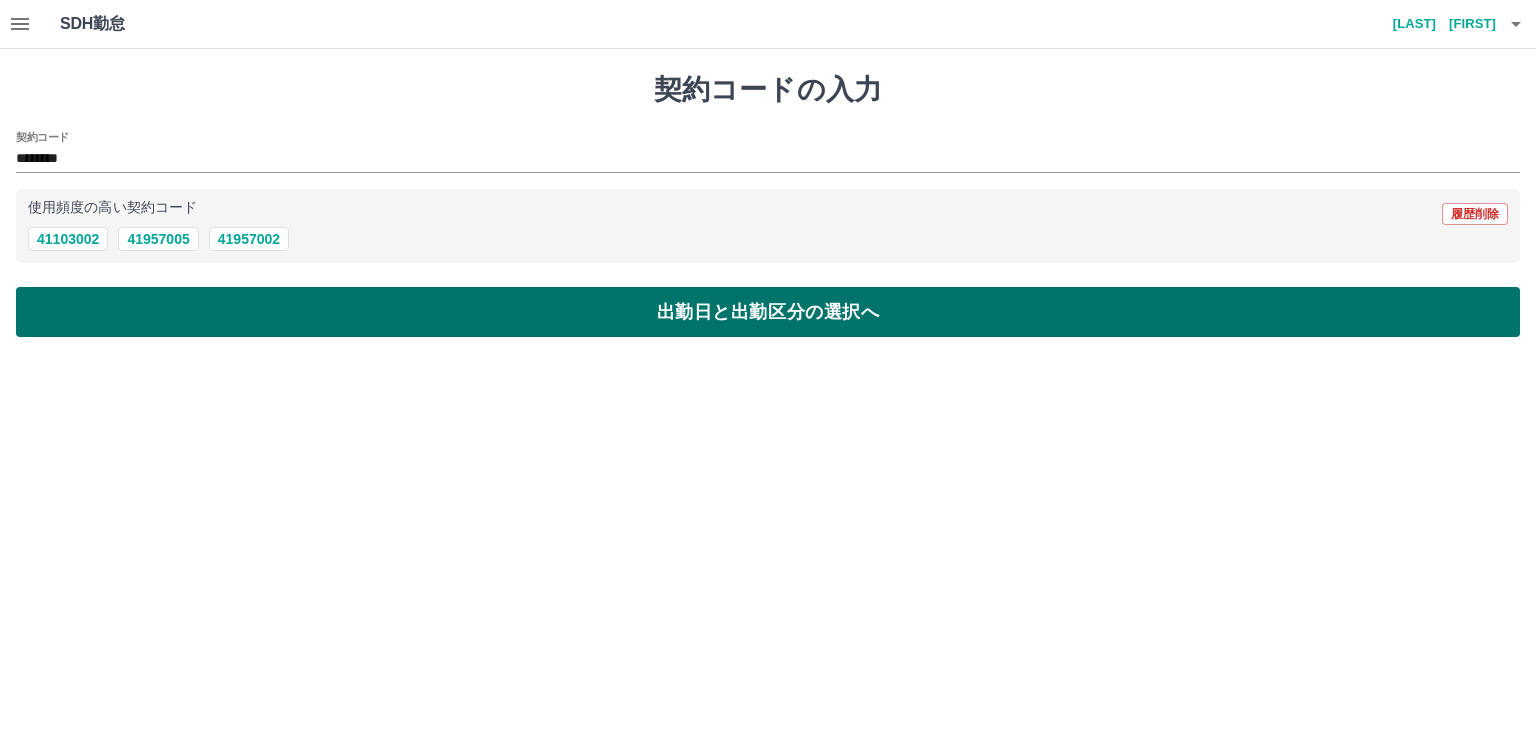 click on "出勤日と出勤区分の選択へ" at bounding box center (768, 312) 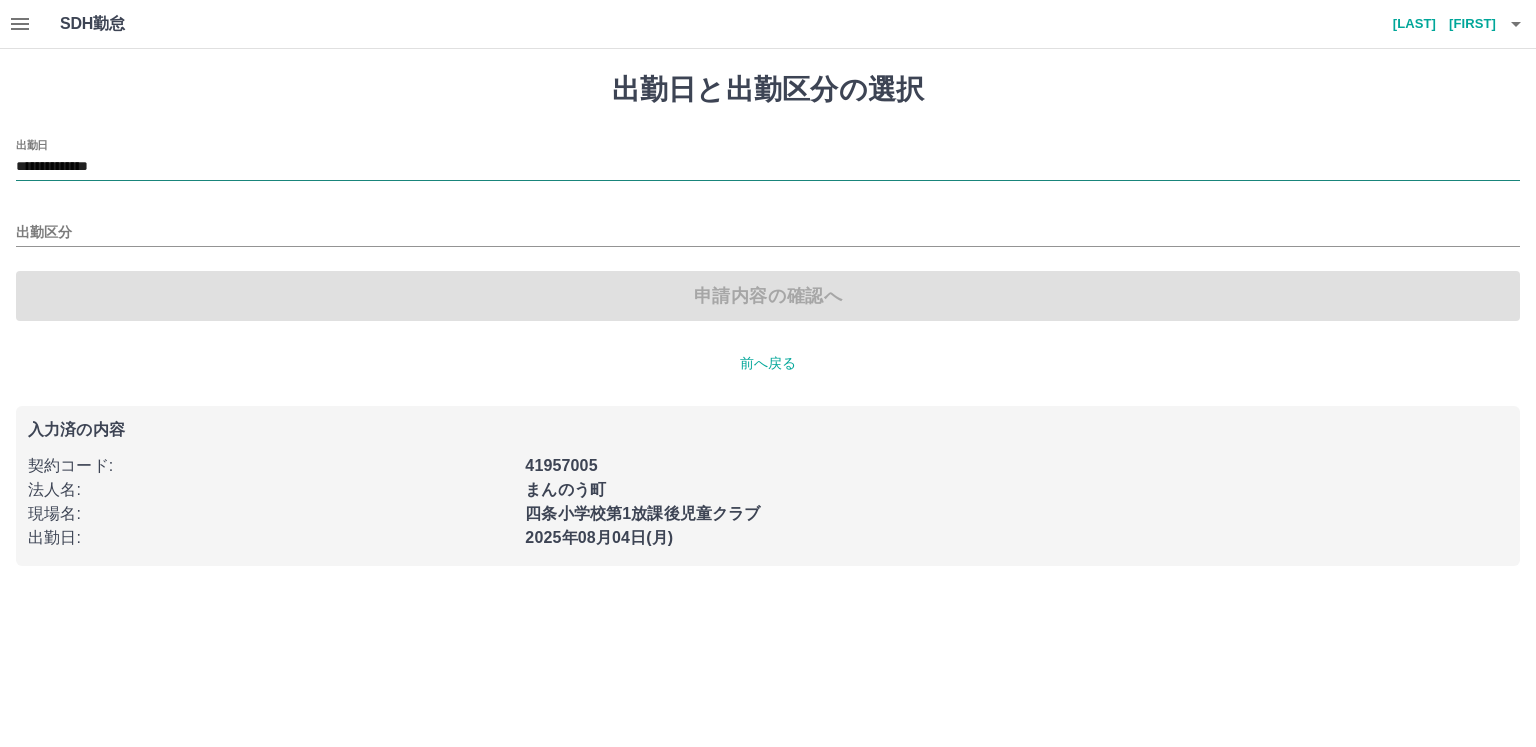 click on "**********" at bounding box center (768, 167) 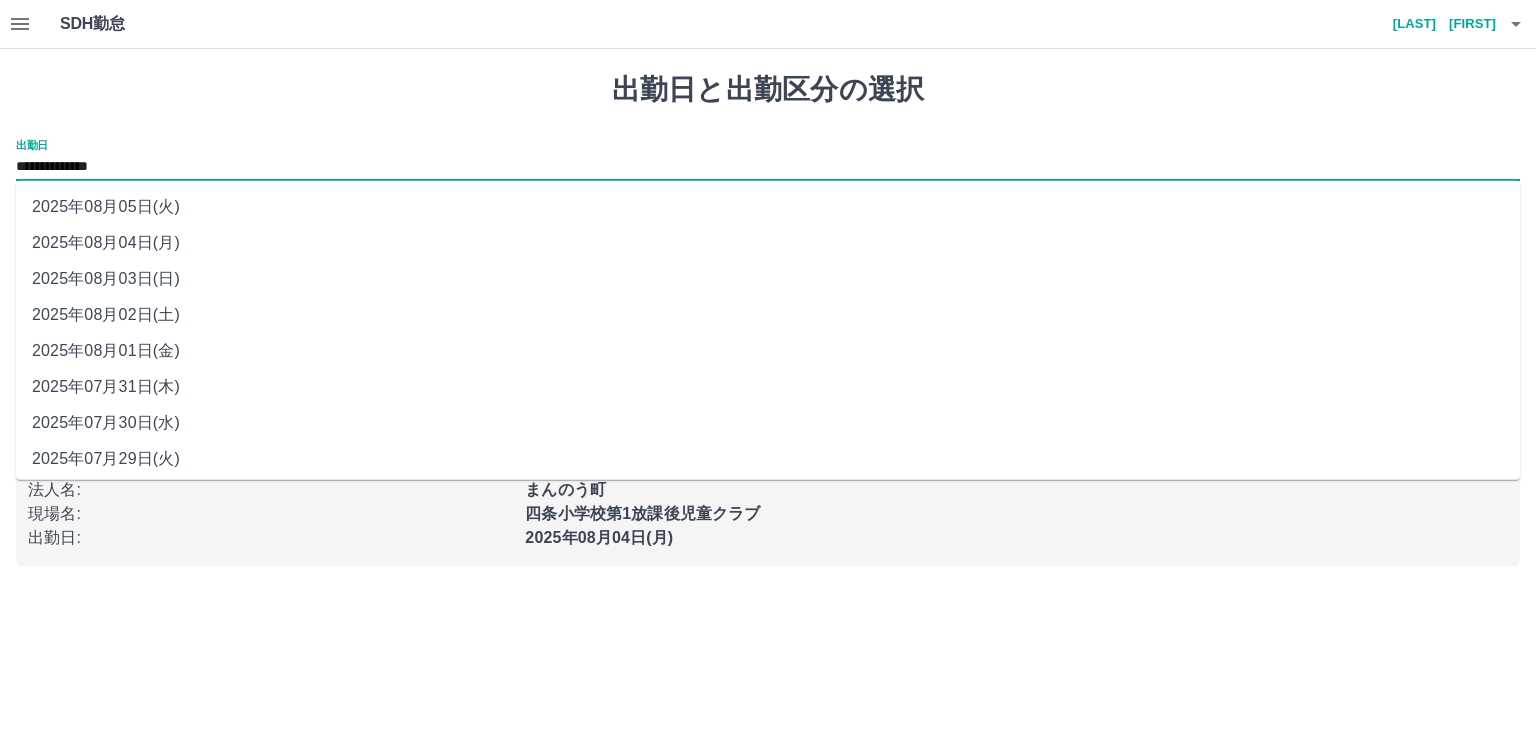 click on "2025年08月02日(土)" at bounding box center (768, 315) 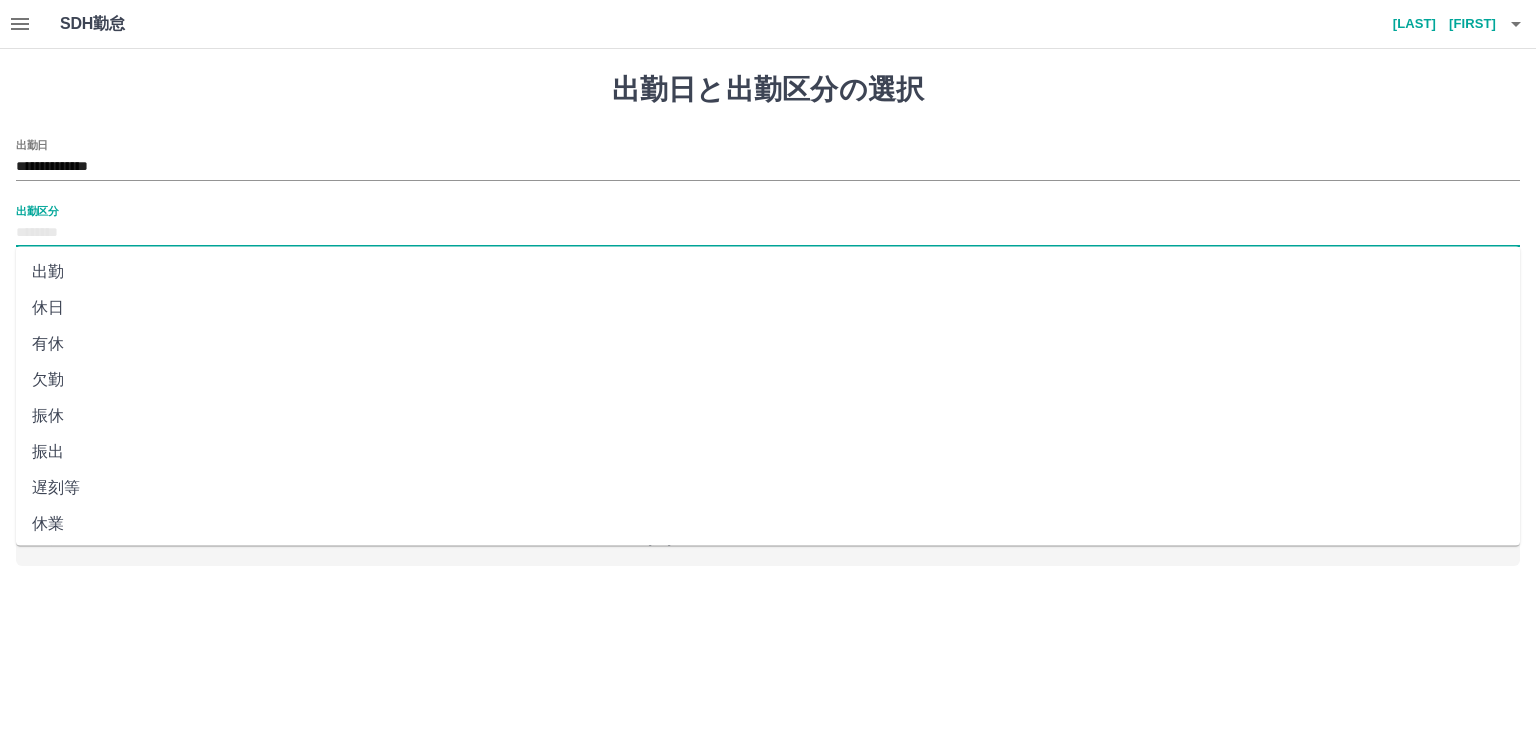 click on "出勤区分" at bounding box center [768, 233] 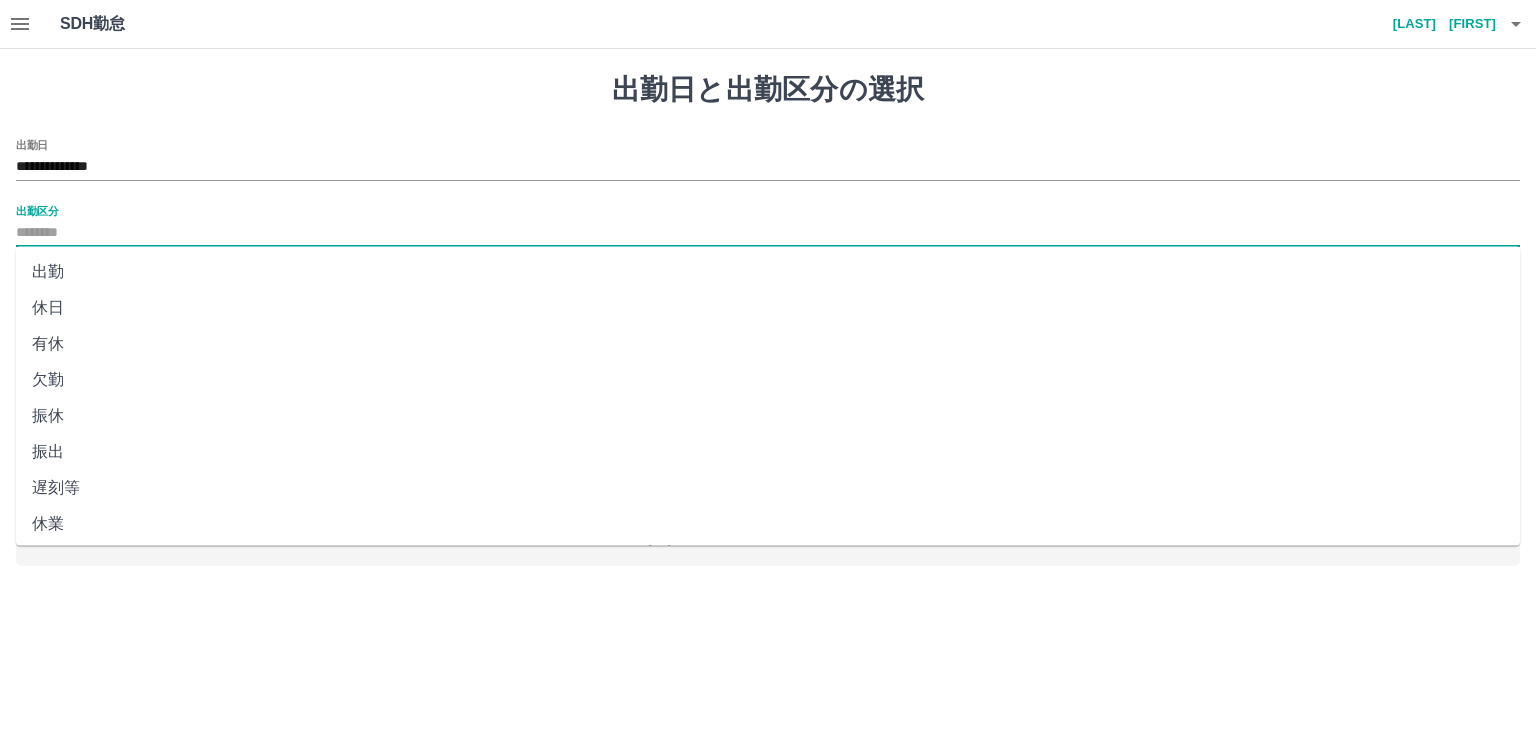 click on "休日" at bounding box center (768, 308) 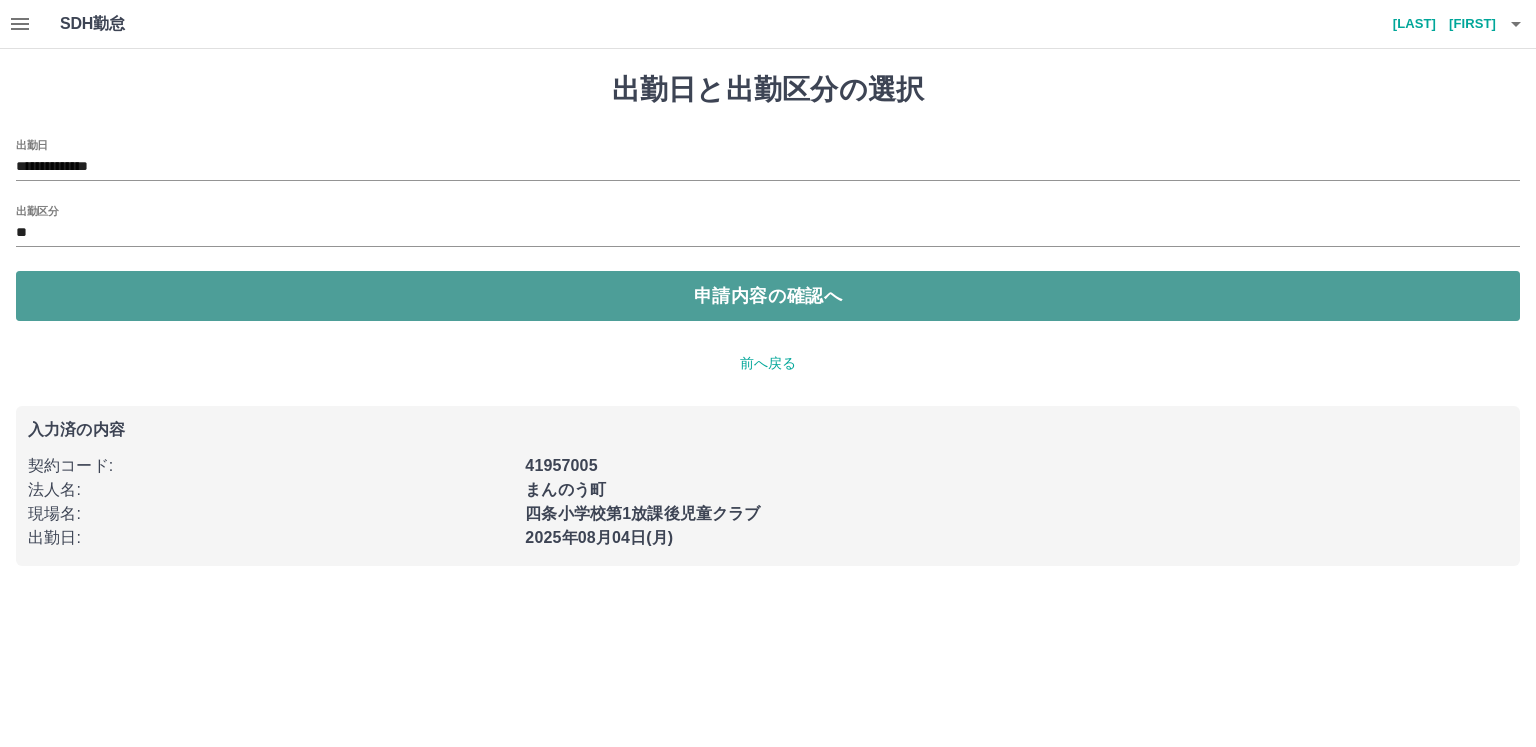 click on "申請内容の確認へ" at bounding box center [768, 296] 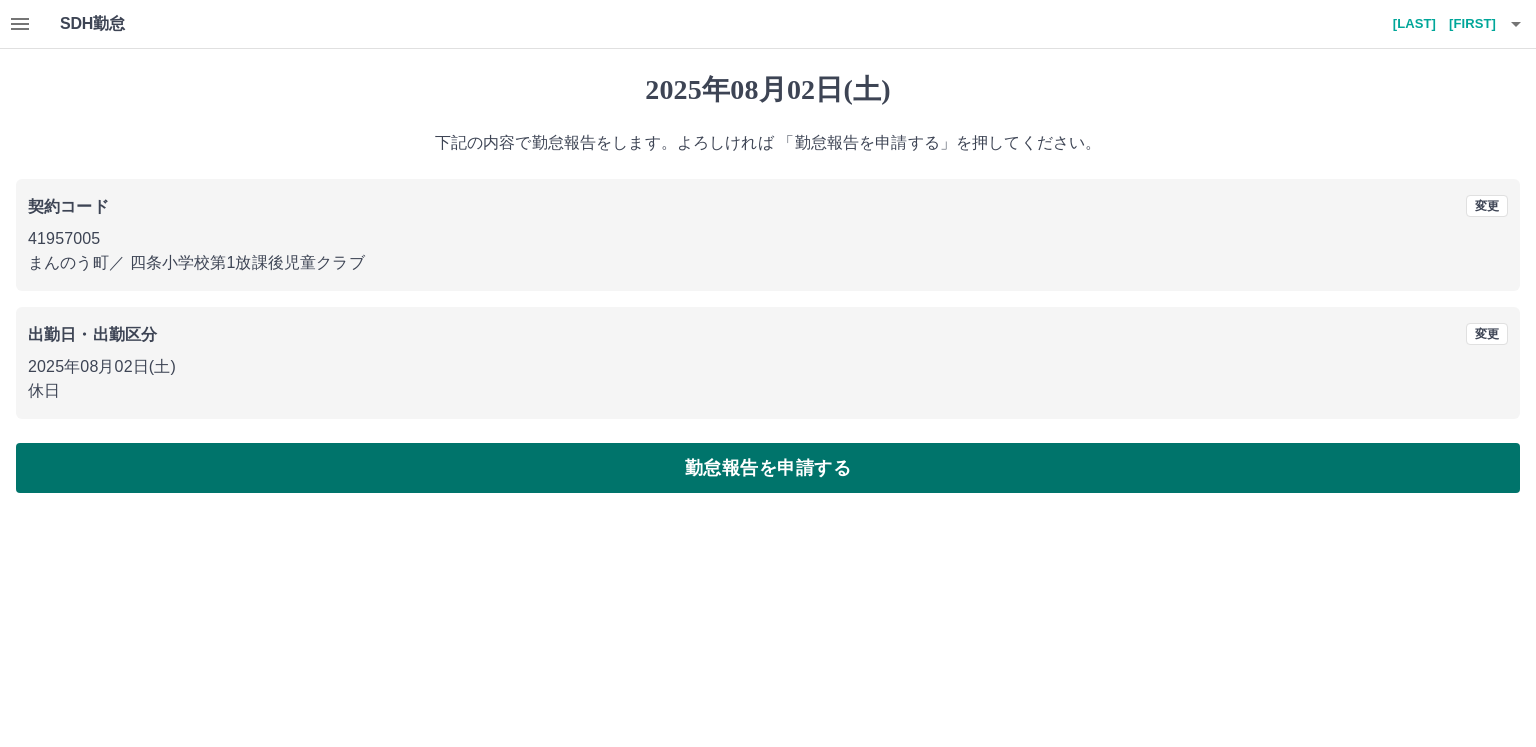 click on "勤怠報告を申請する" at bounding box center [768, 468] 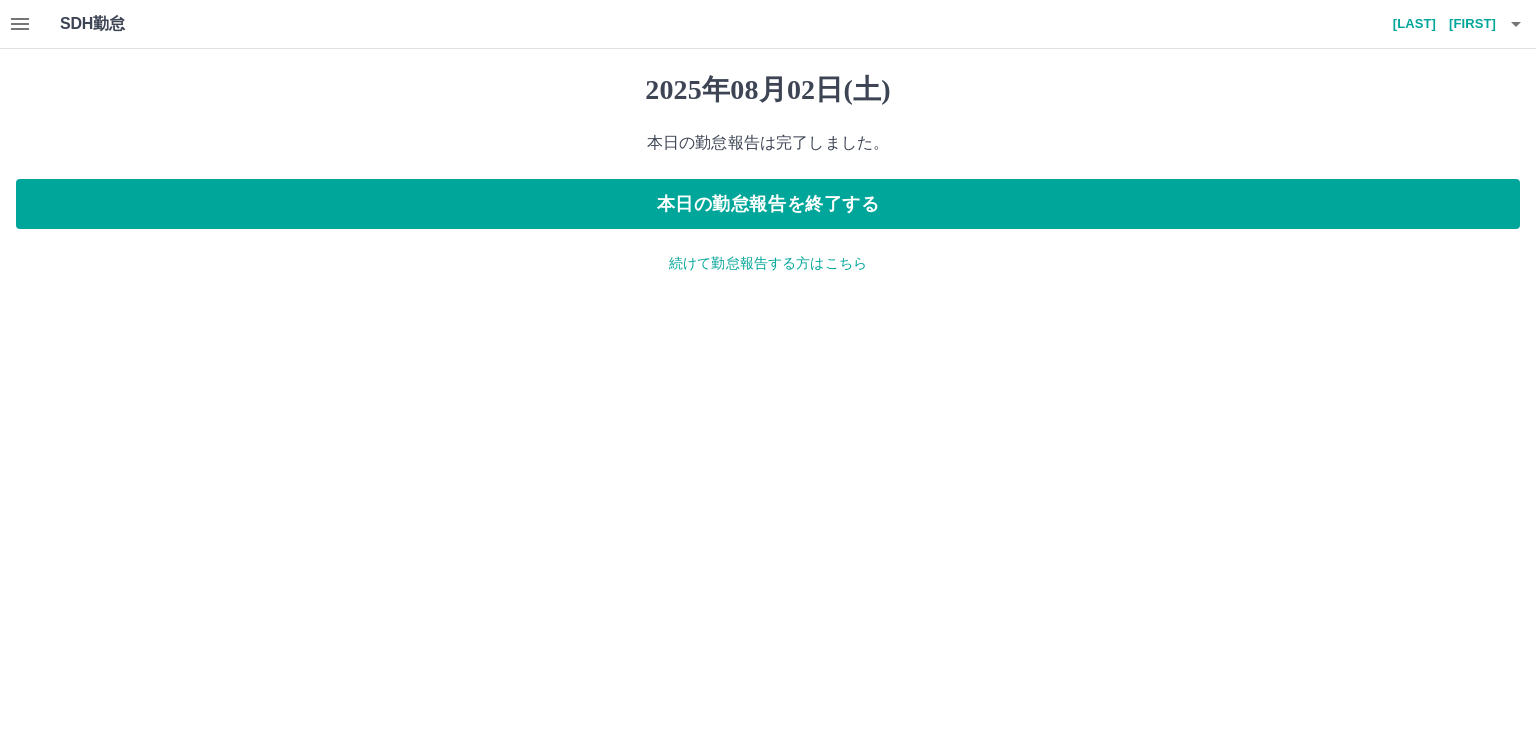 click on "続けて勤怠報告する方はこちら" at bounding box center [768, 263] 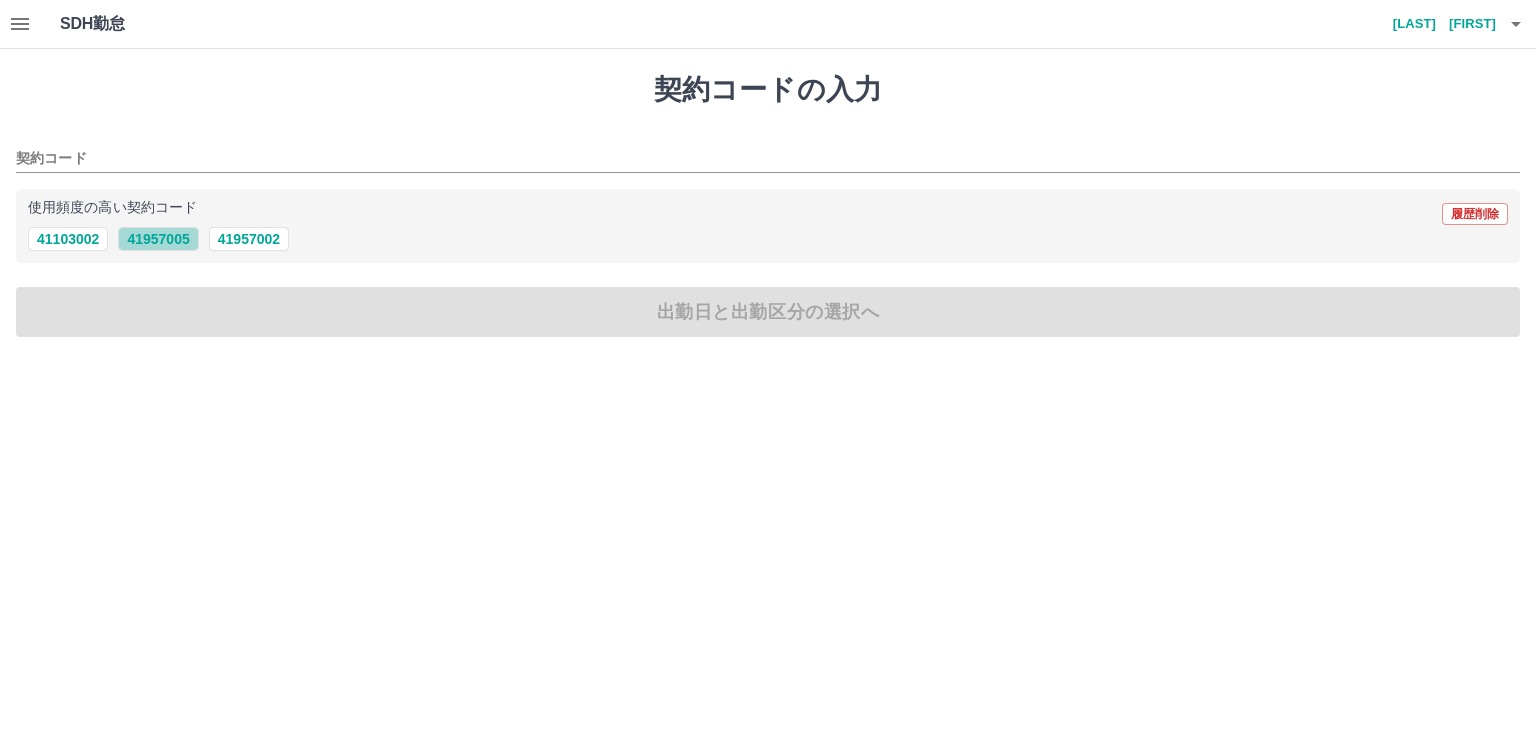 click on "41957005" at bounding box center (158, 239) 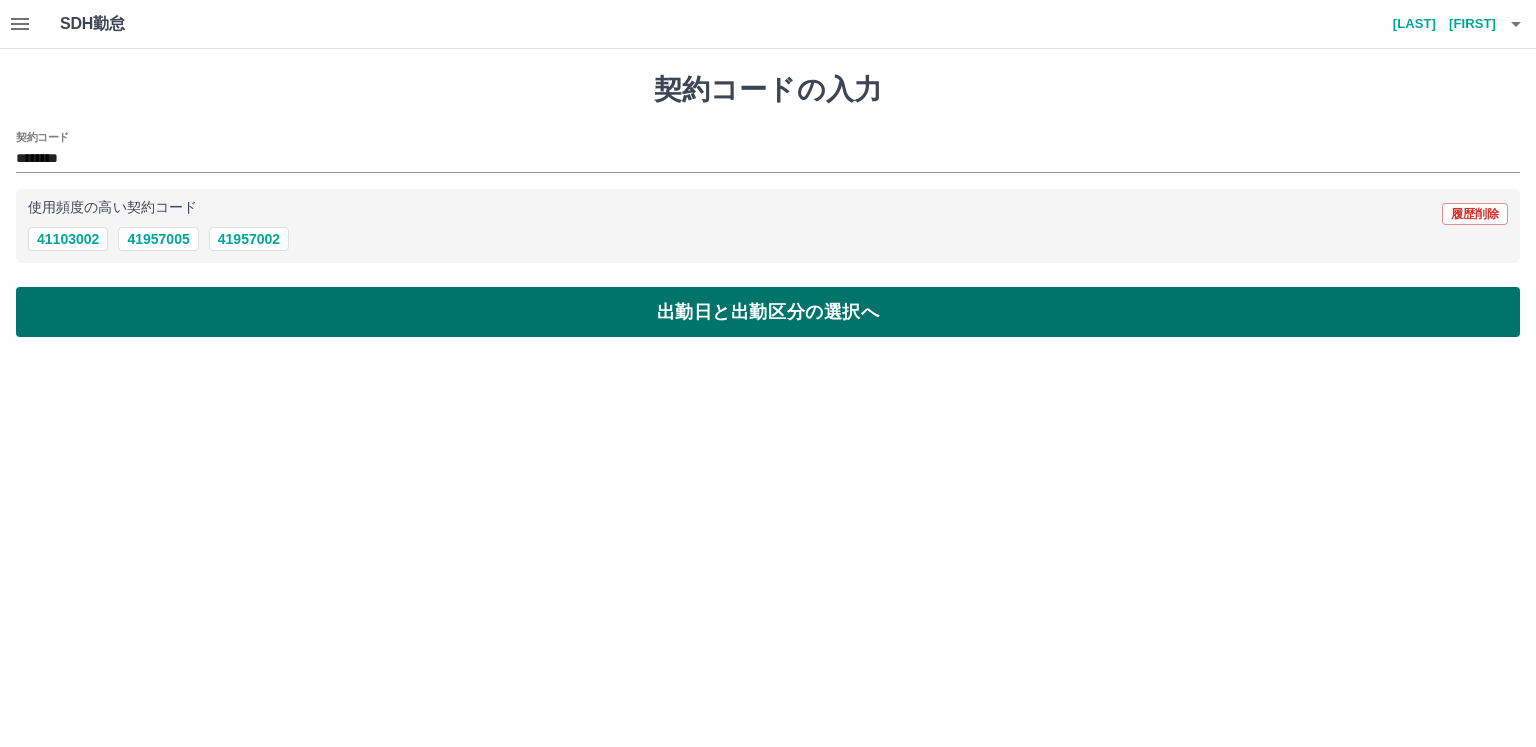 click on "出勤日と出勤区分の選択へ" at bounding box center (768, 312) 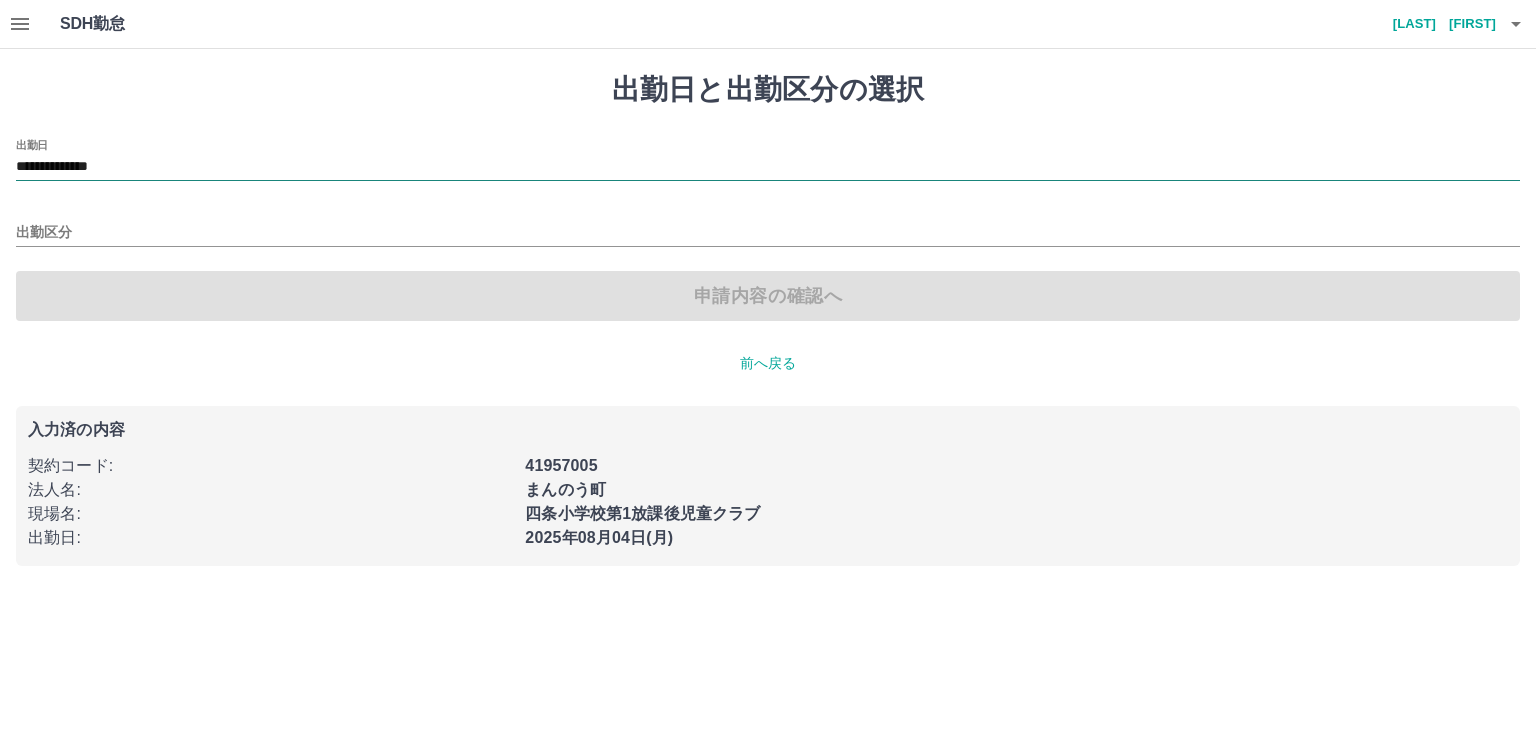 click on "**********" at bounding box center [768, 167] 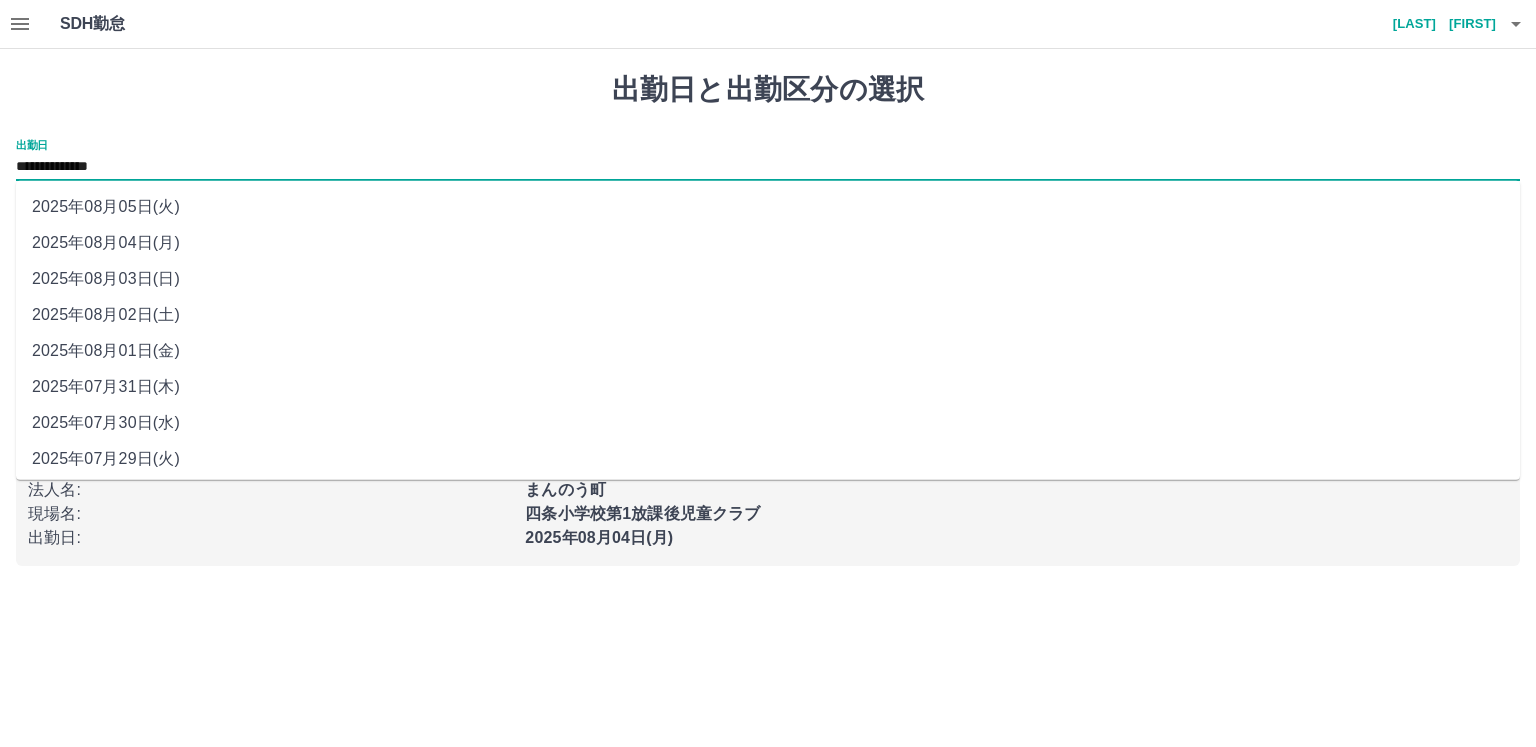 click on "2025年08月03日(日)" at bounding box center (768, 279) 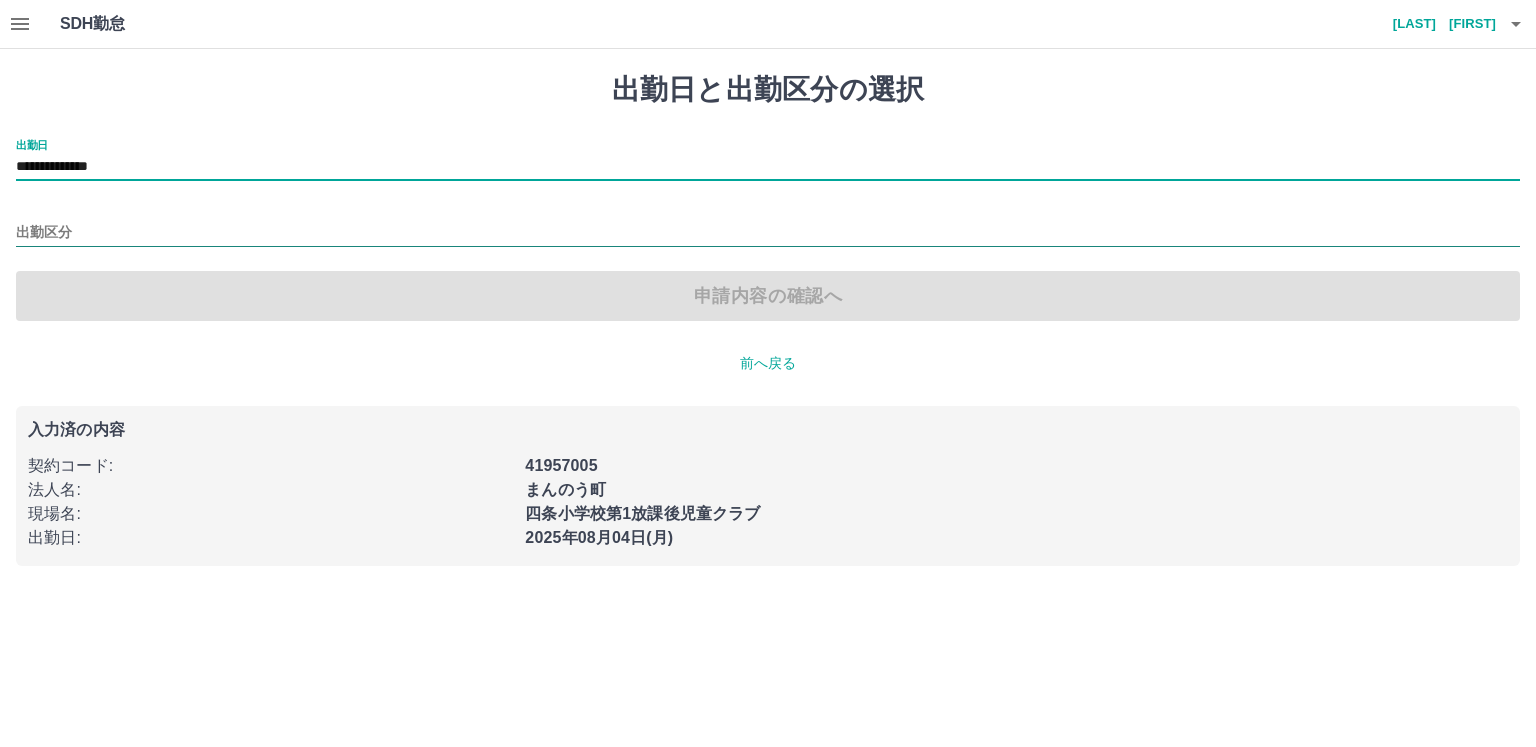 click on "出勤区分" at bounding box center [768, 233] 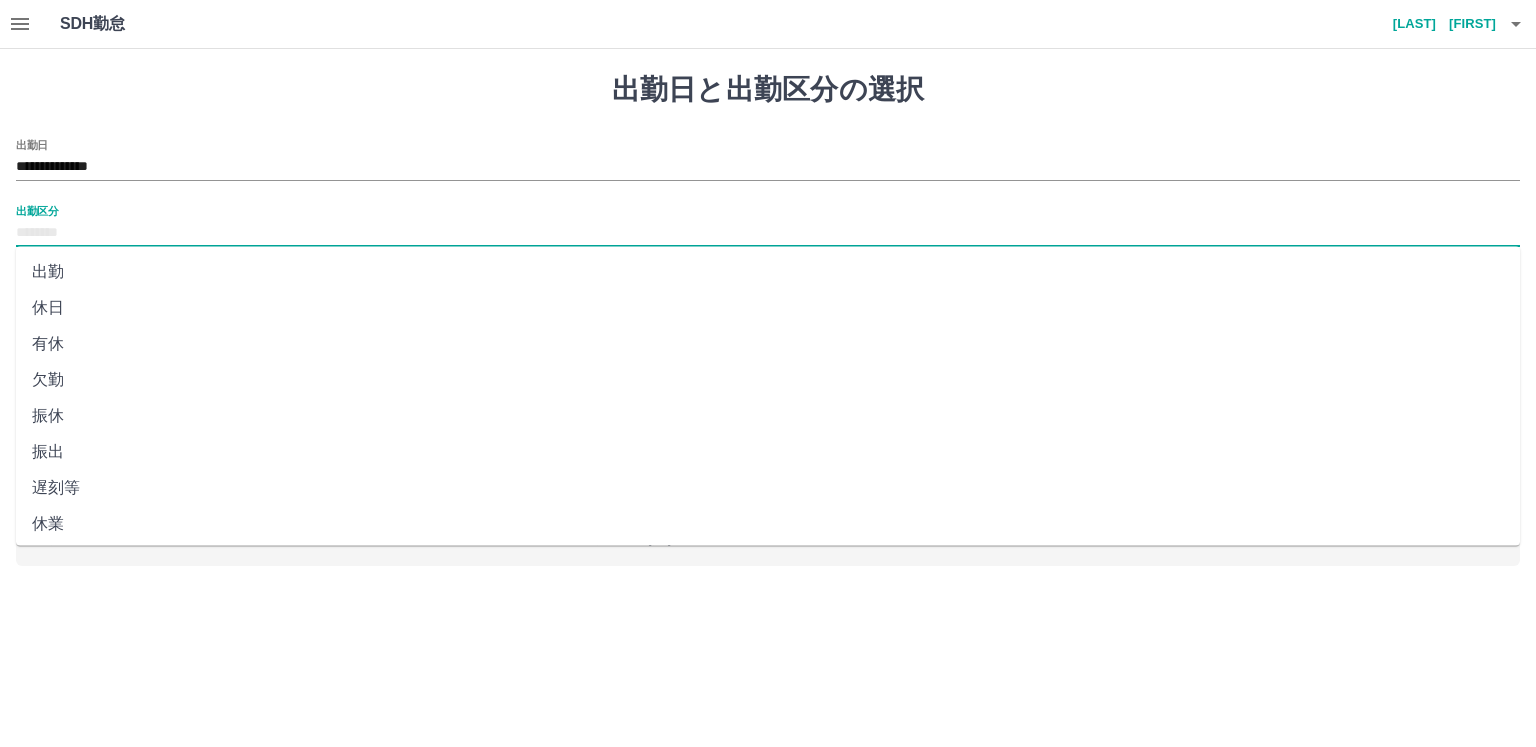 click on "休日" at bounding box center [768, 308] 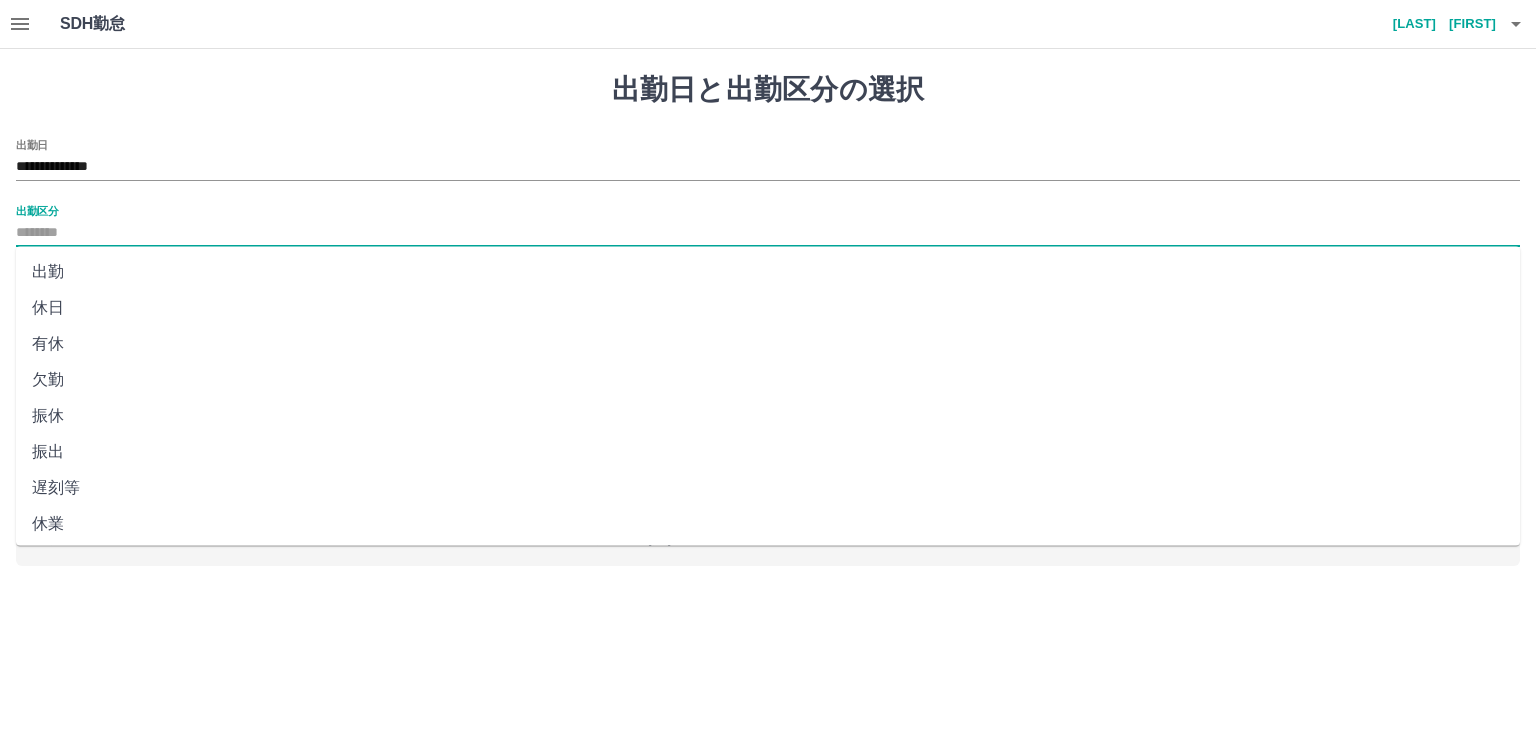type on "**" 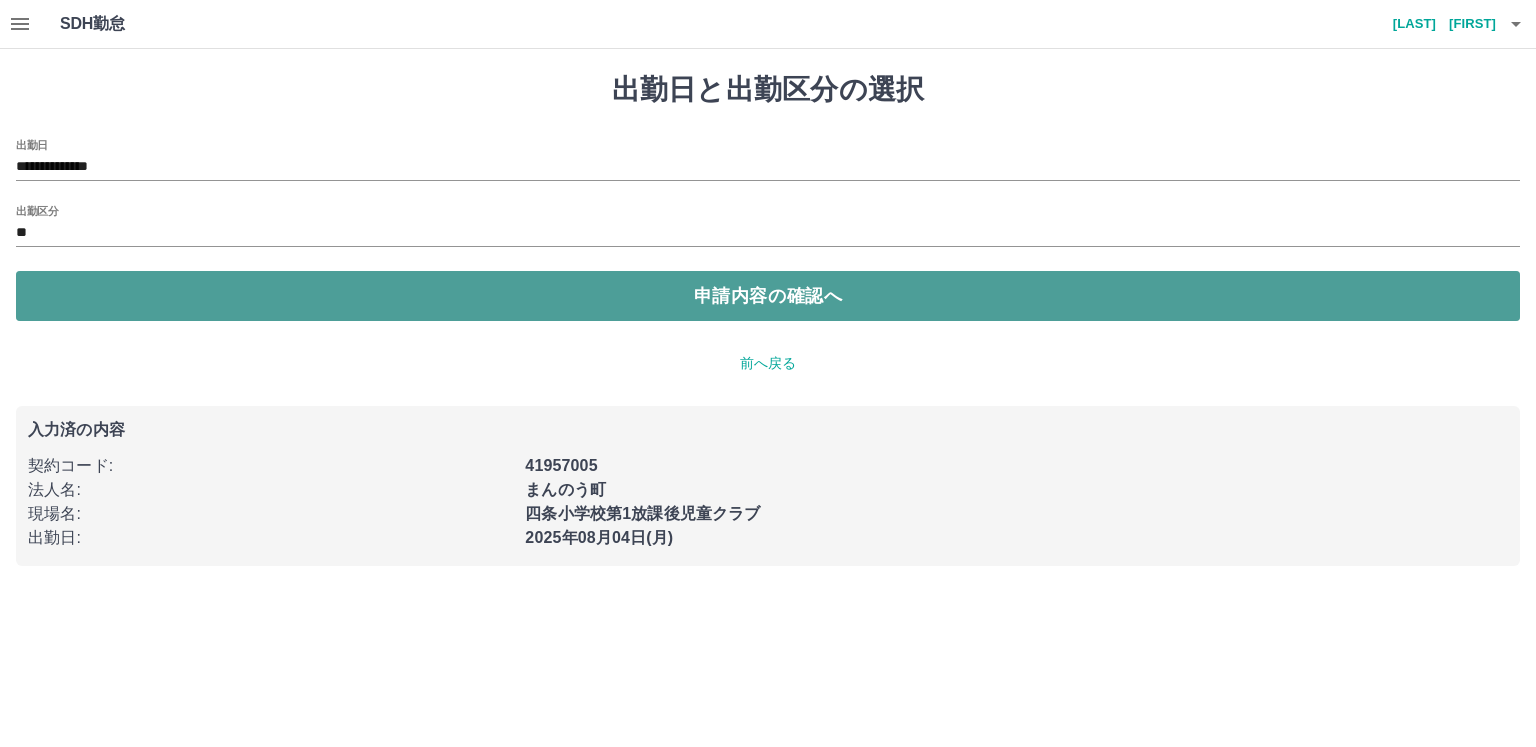 click on "申請内容の確認へ" at bounding box center (768, 296) 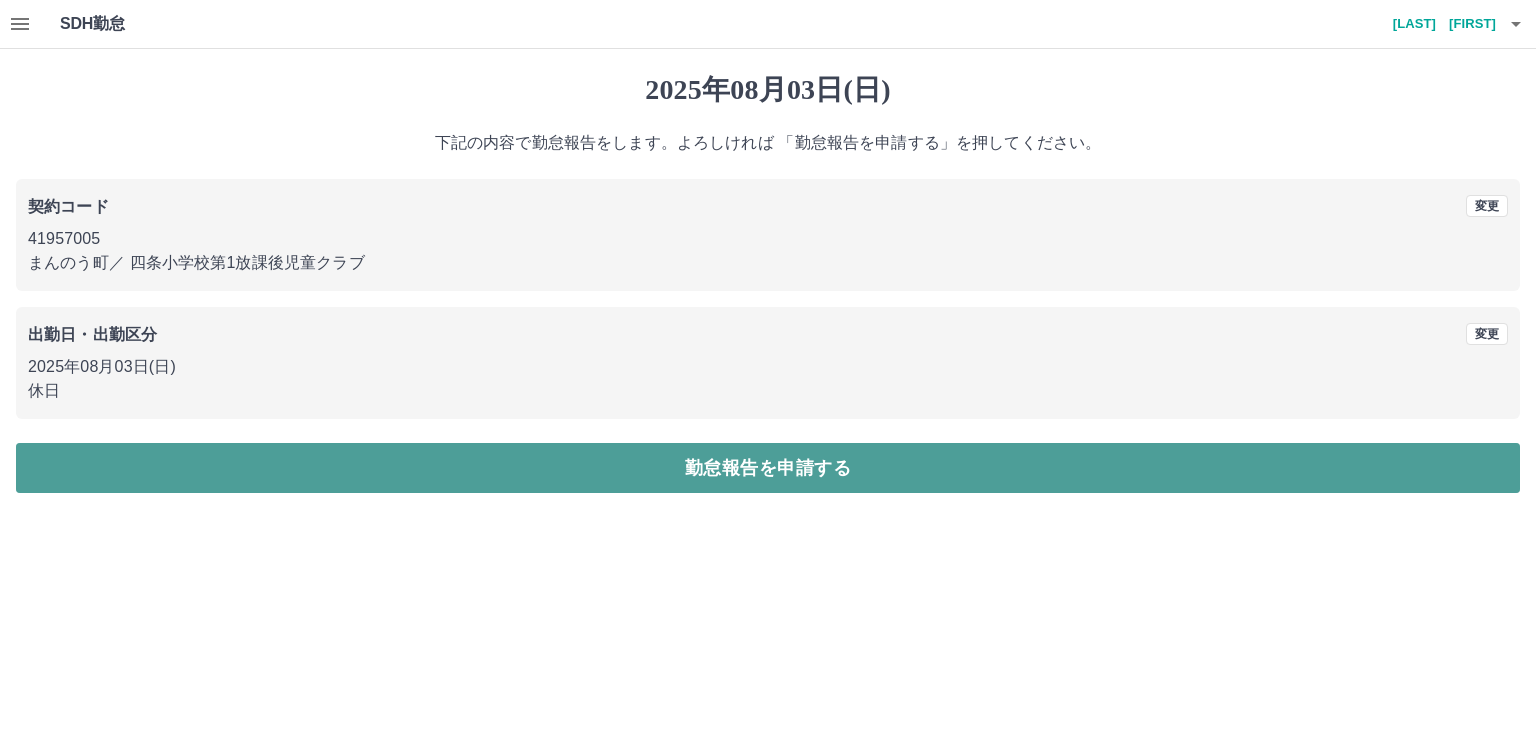 click on "勤怠報告を申請する" at bounding box center (768, 468) 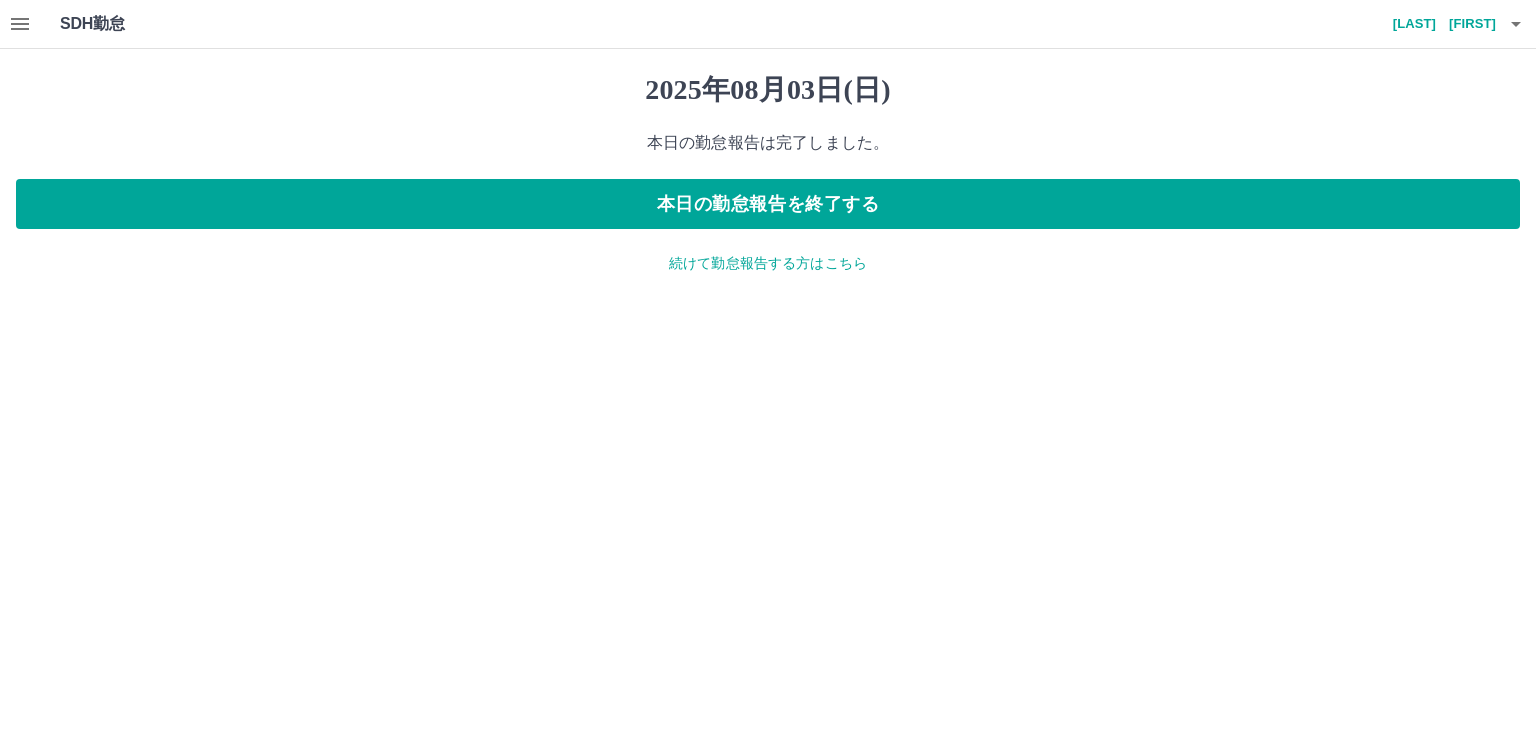 click on "続けて勤怠報告する方はこちら" at bounding box center (768, 263) 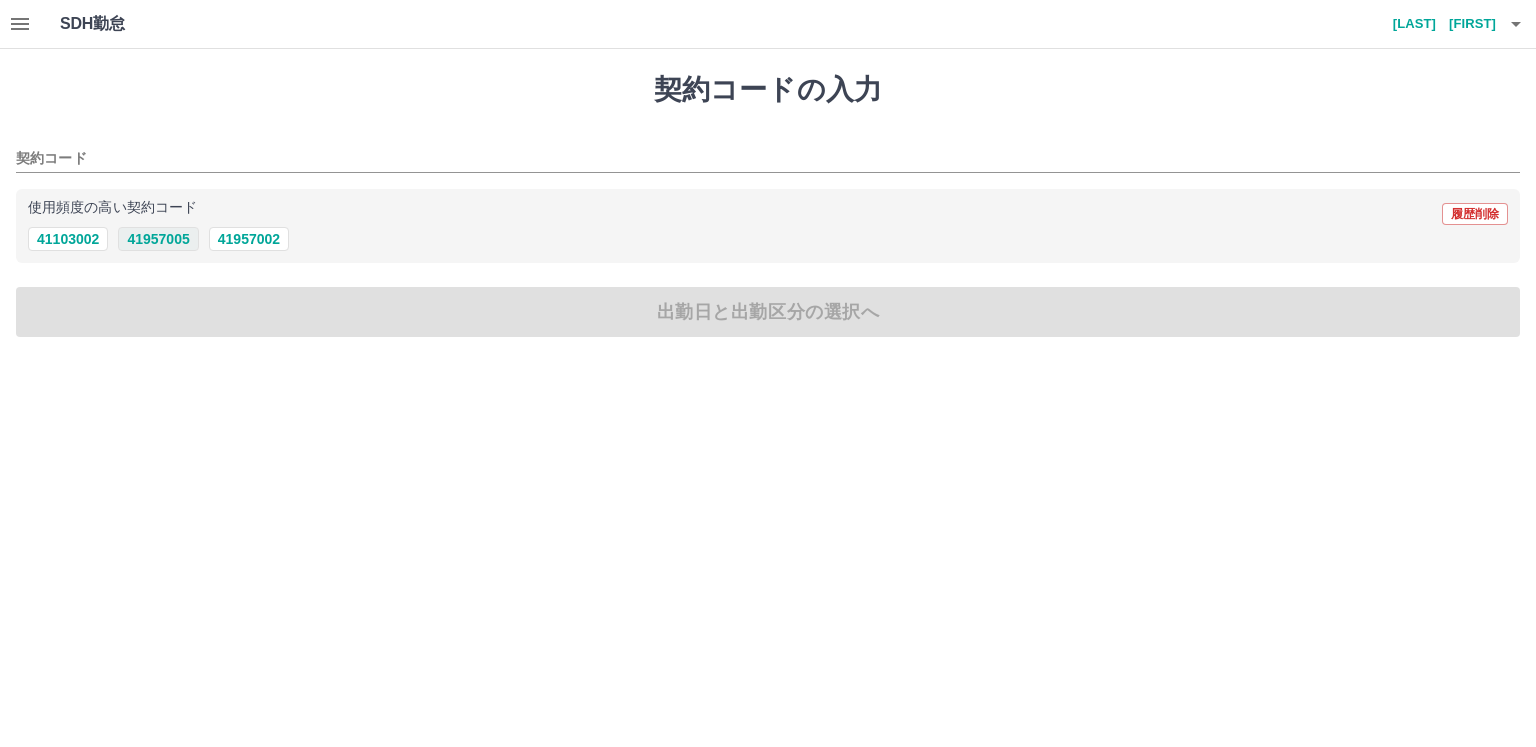 click on "41957005" at bounding box center (158, 239) 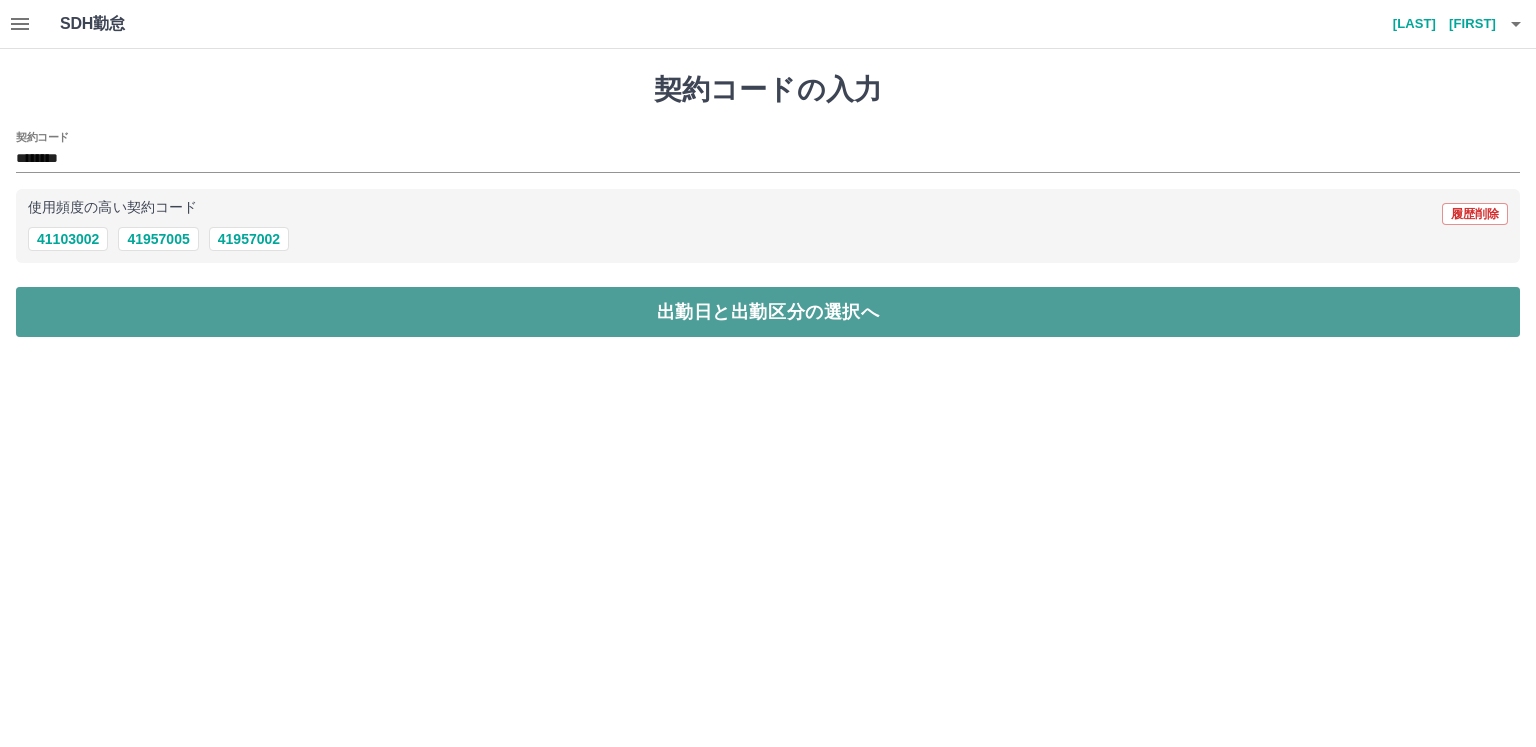 click on "出勤日と出勤区分の選択へ" at bounding box center (768, 312) 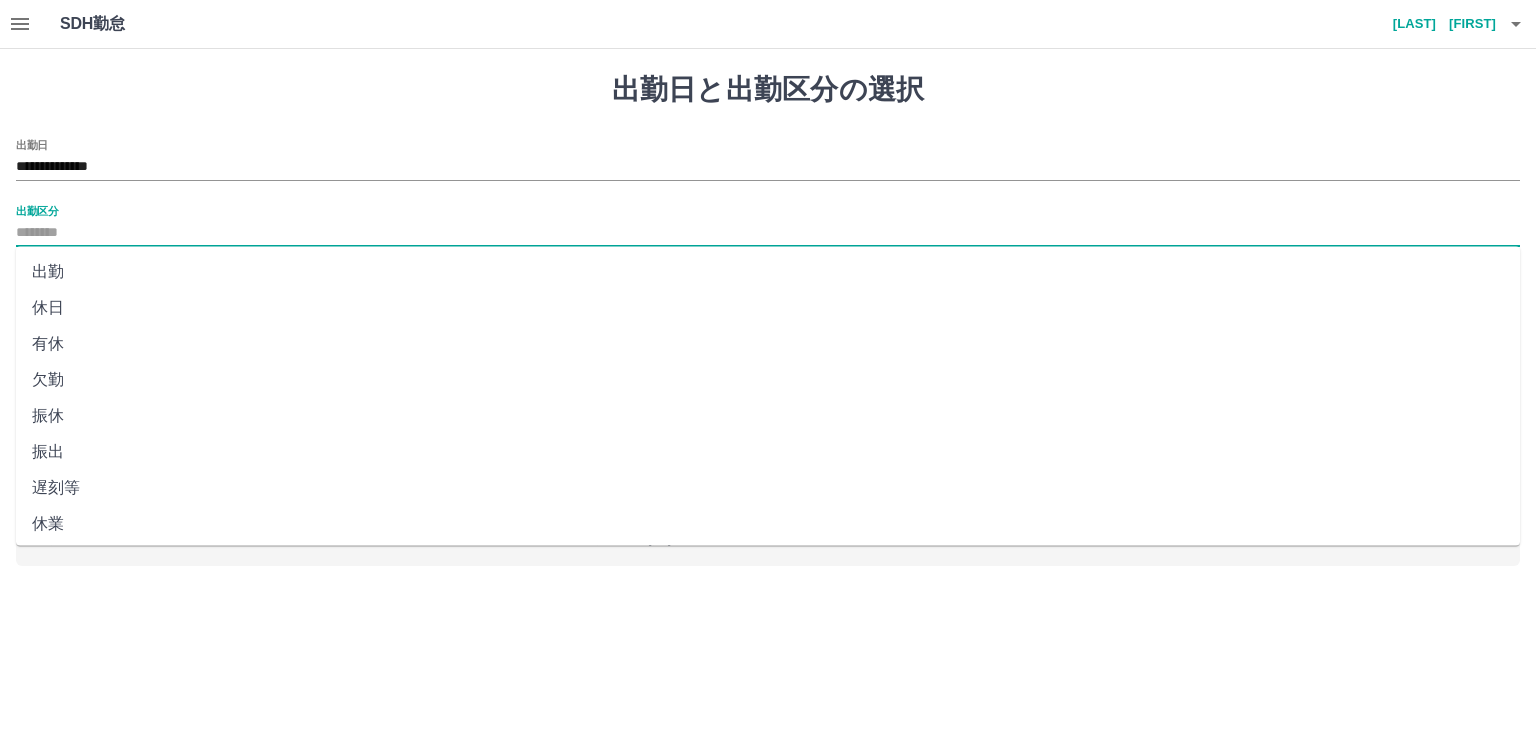 click on "出勤区分" at bounding box center (768, 233) 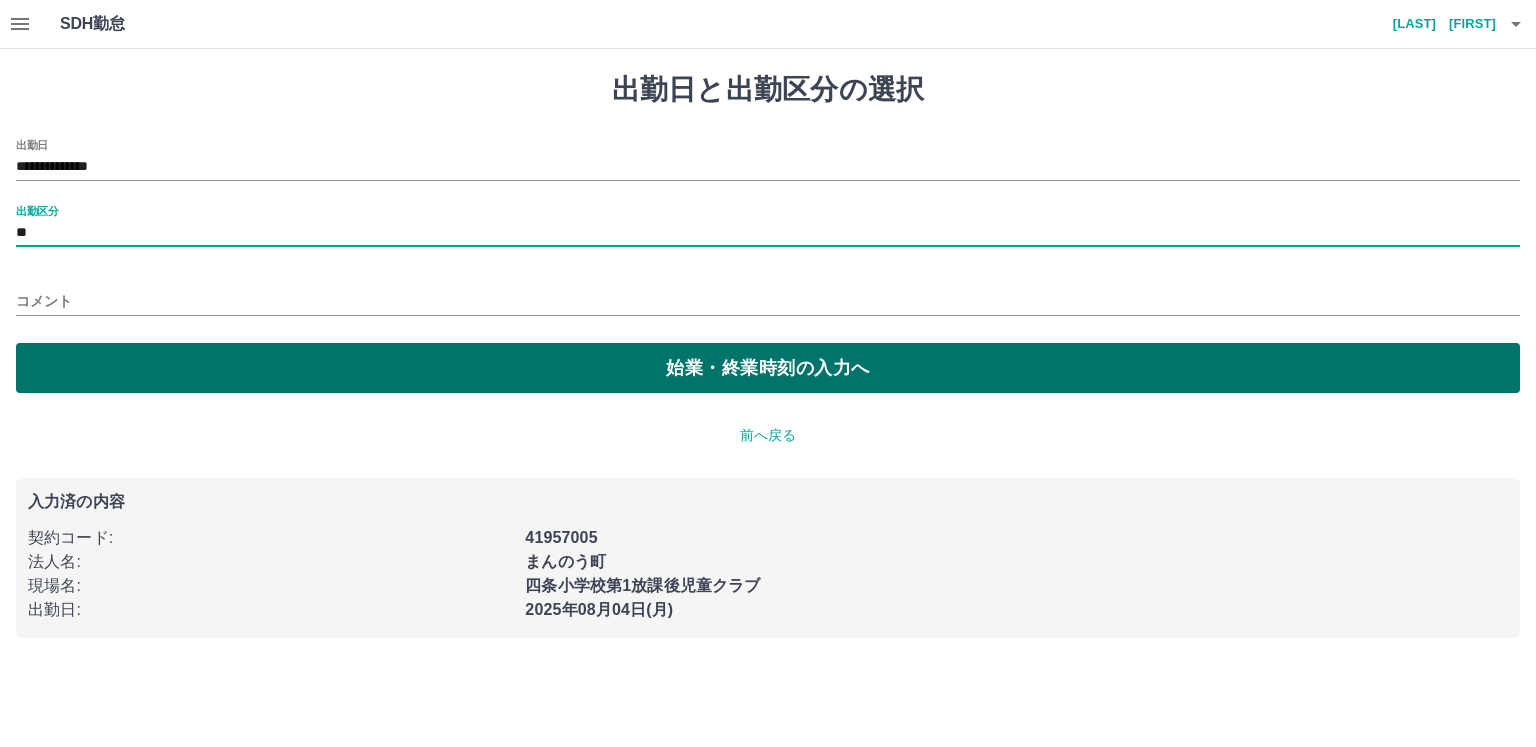 click on "始業・終業時刻の入力へ" at bounding box center (768, 368) 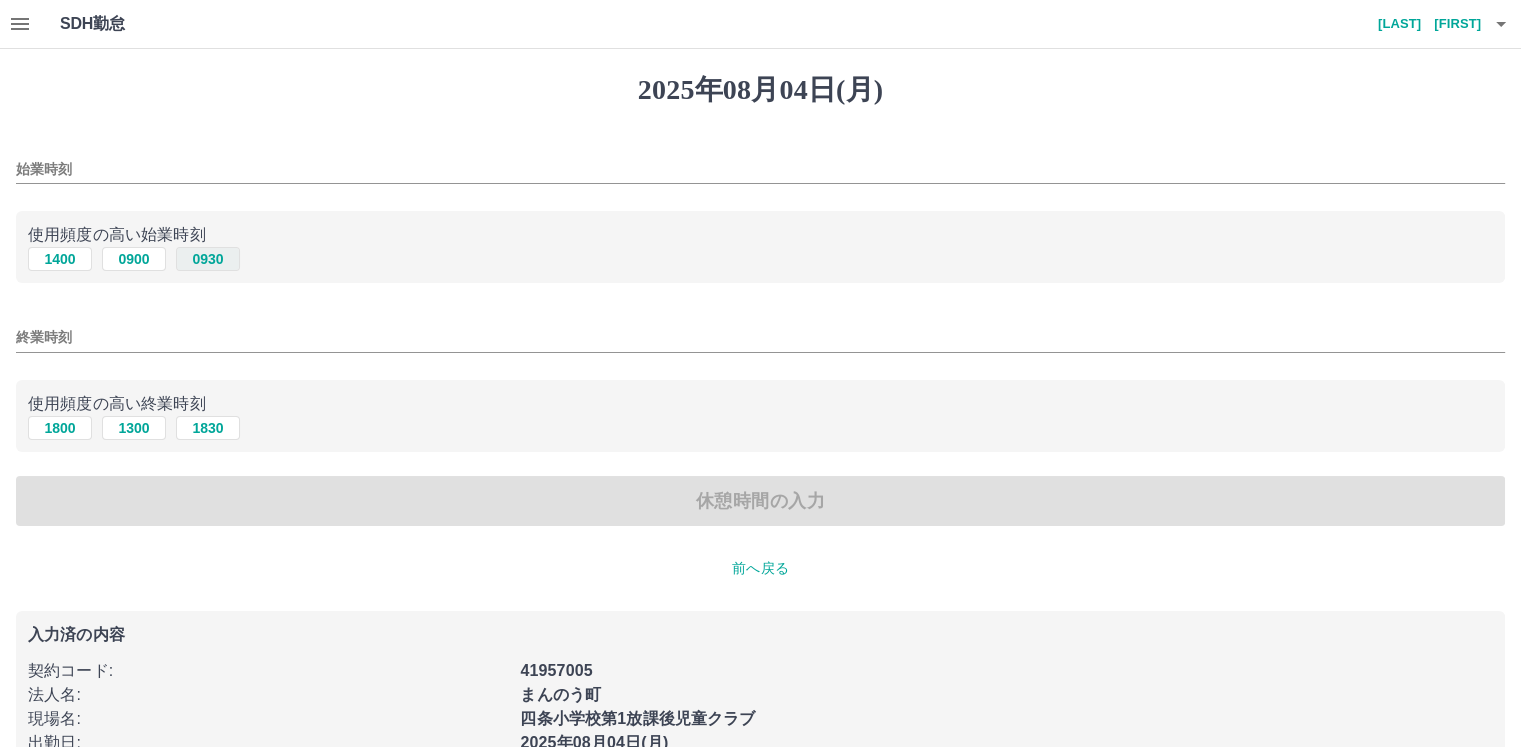 click on "0930" at bounding box center [208, 259] 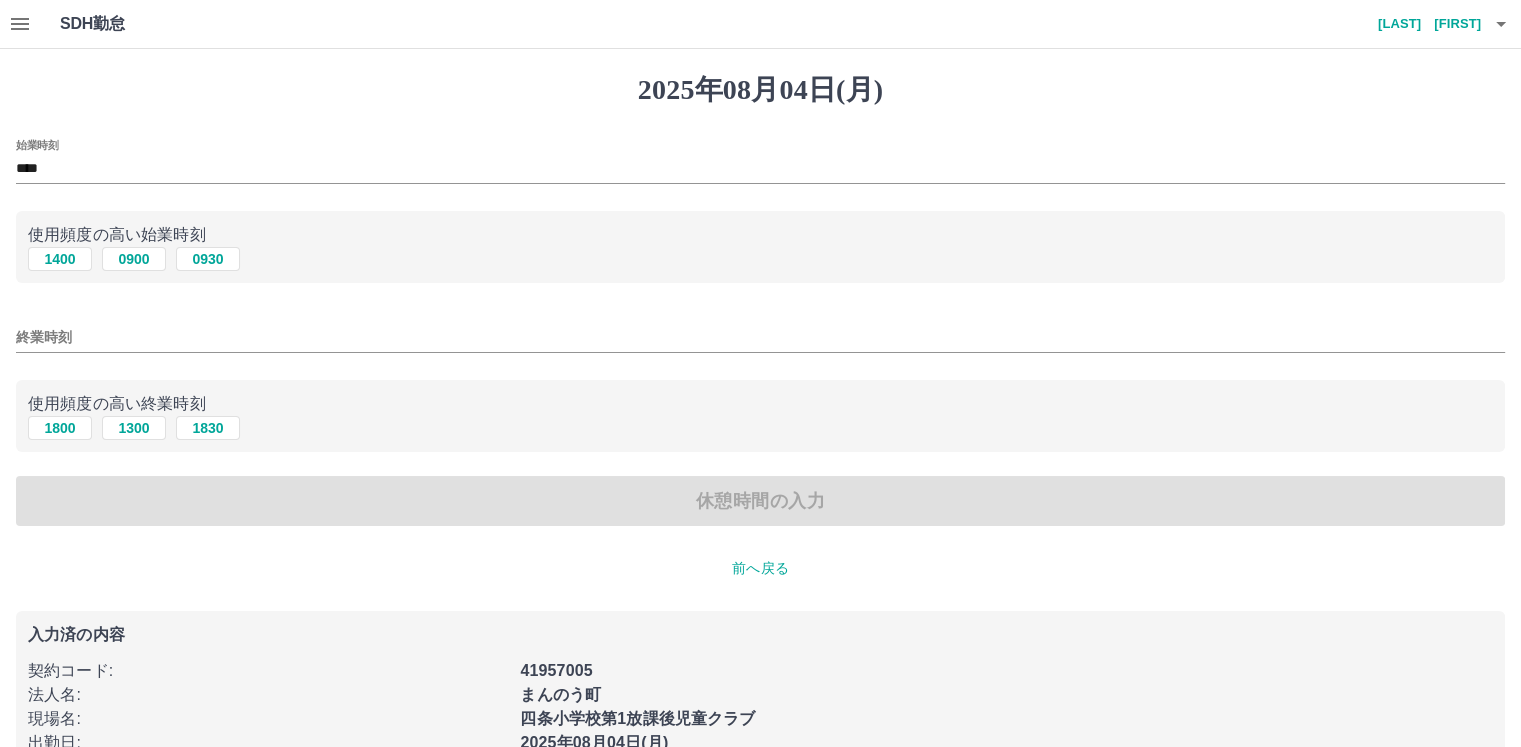 click on "終業時刻" at bounding box center [760, 337] 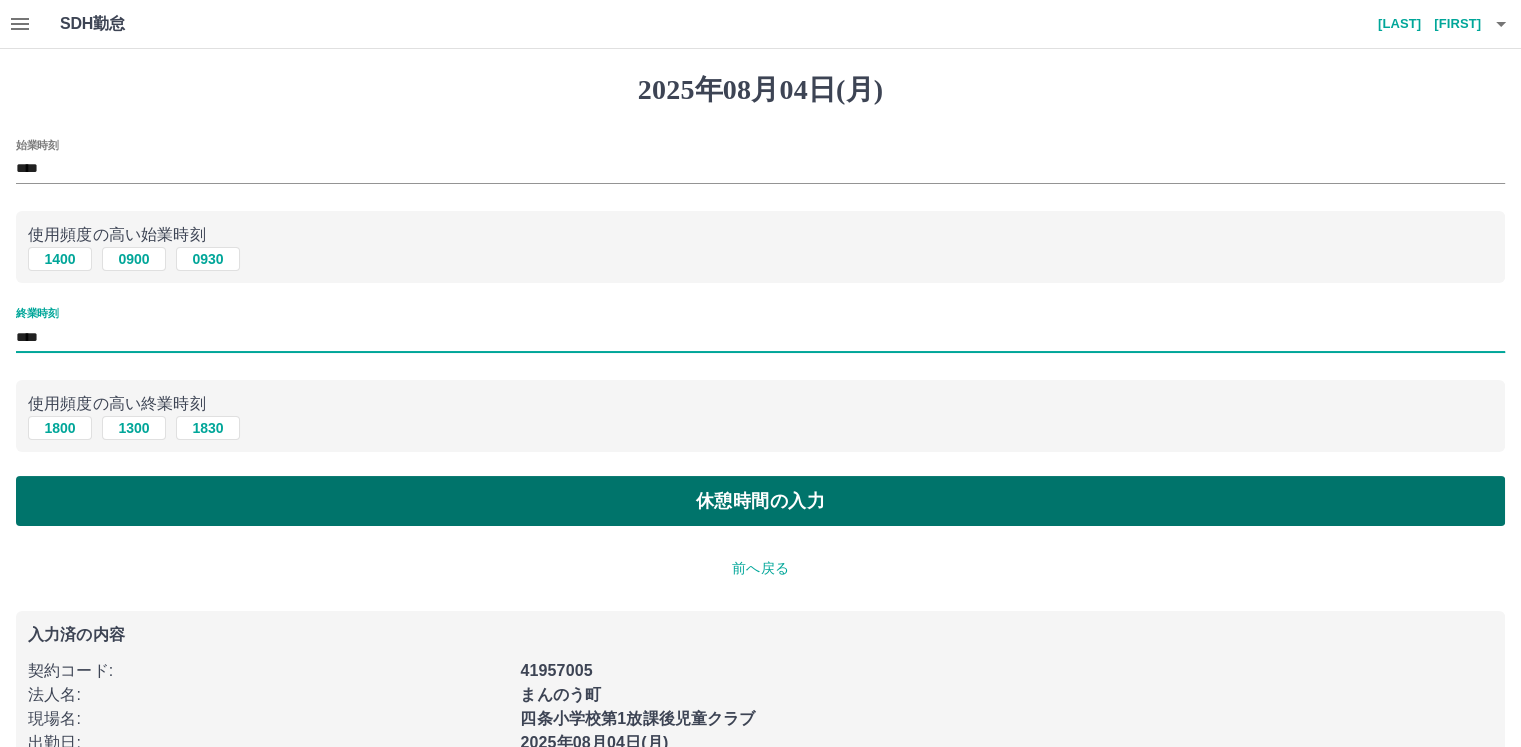 type on "****" 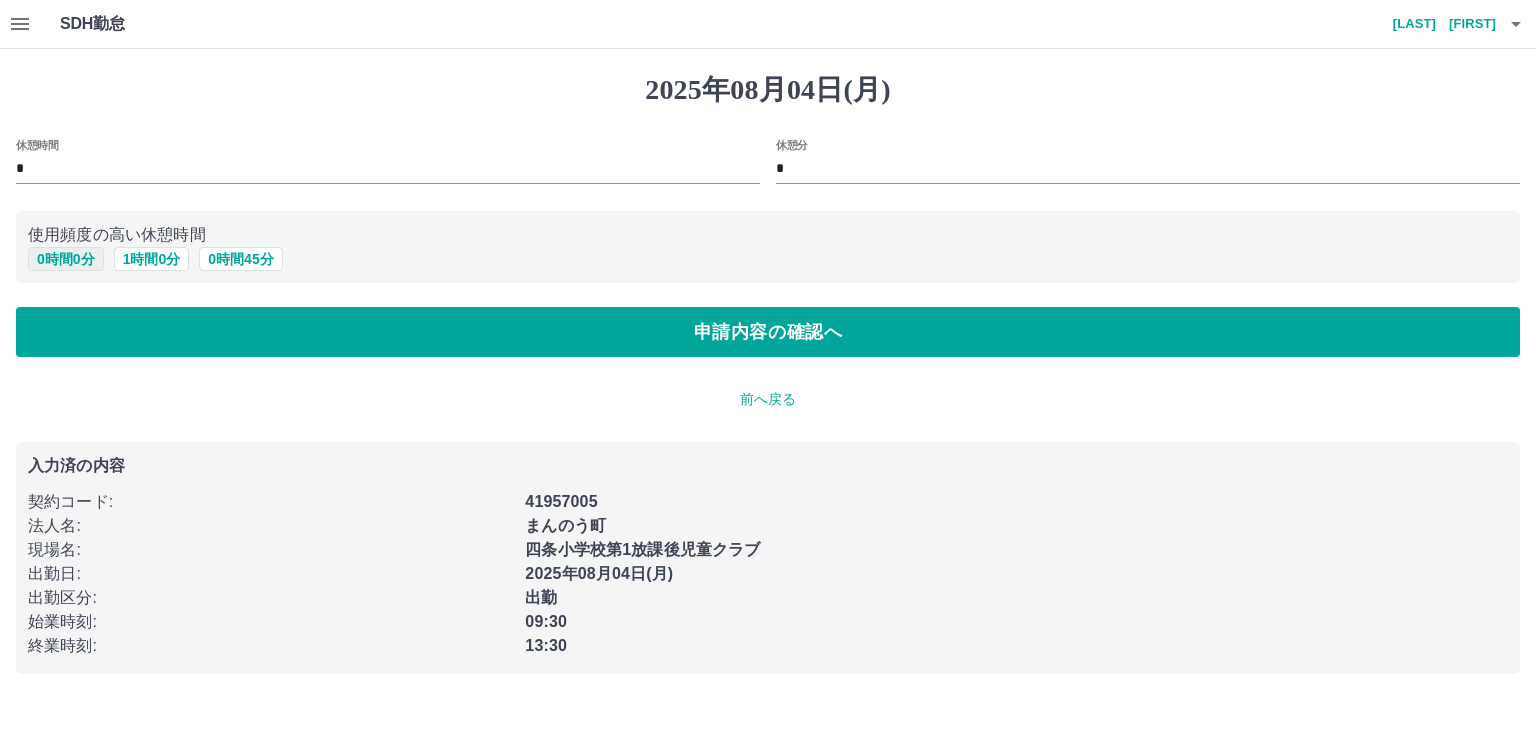 click on "0 時間 0 分" at bounding box center [66, 259] 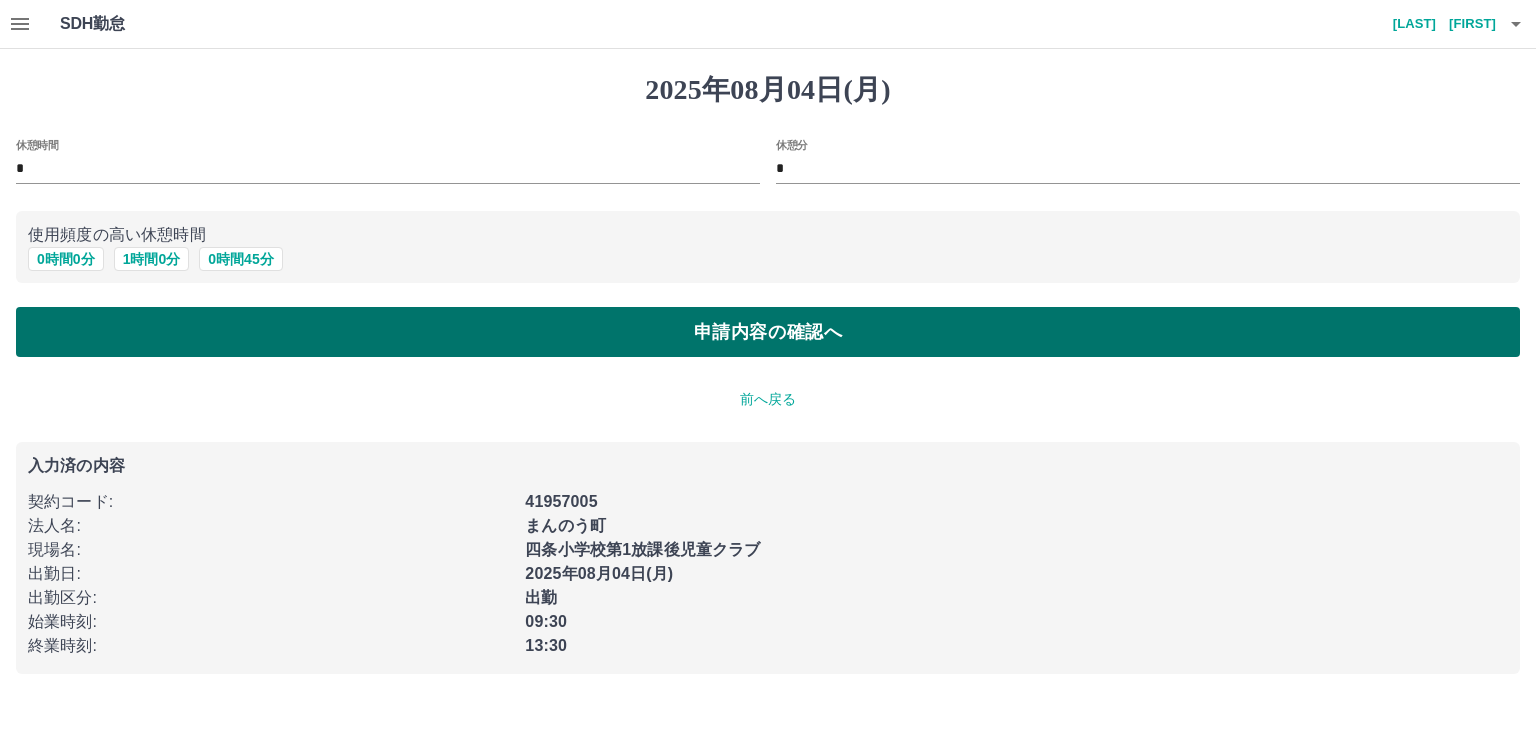 click on "申請内容の確認へ" at bounding box center [768, 332] 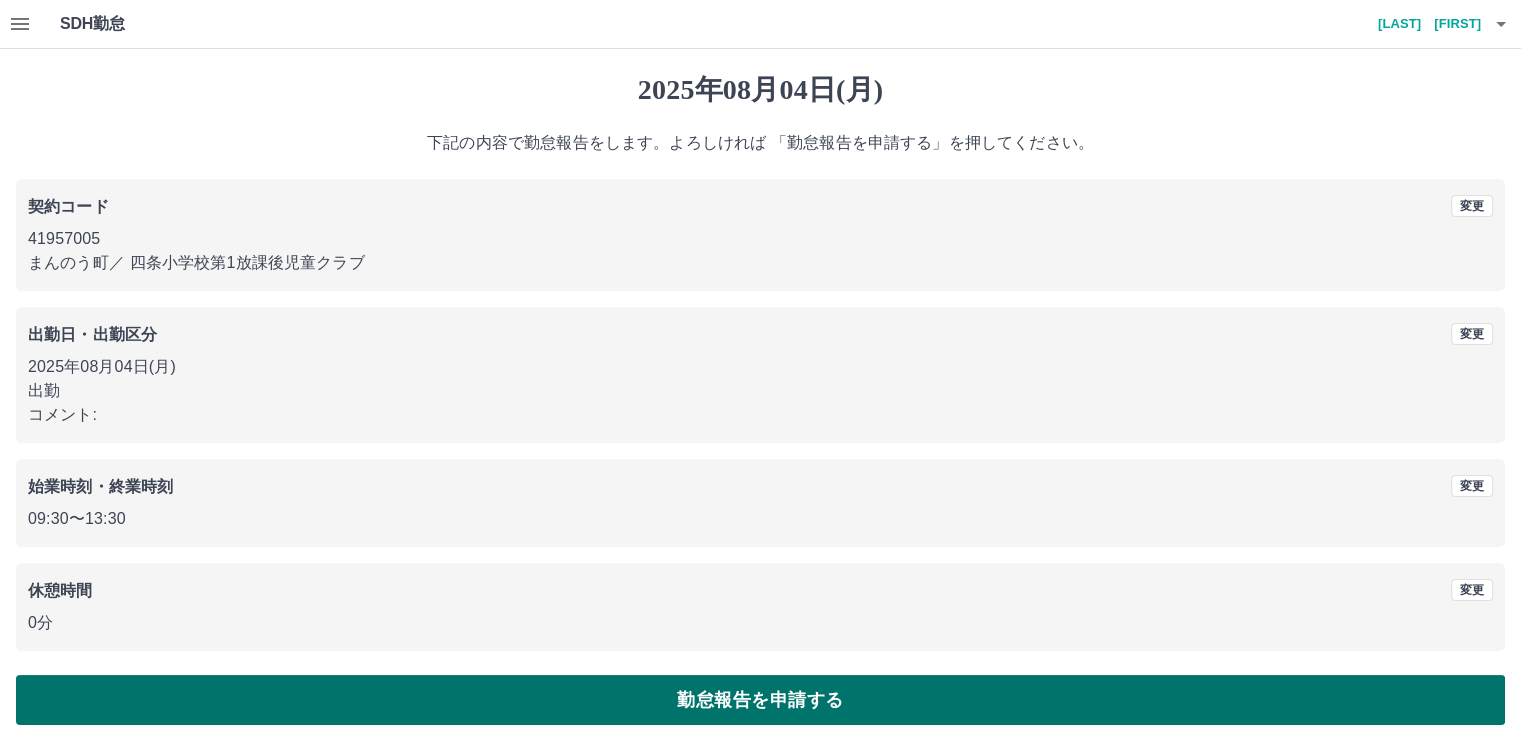 click on "勤怠報告を申請する" at bounding box center [760, 700] 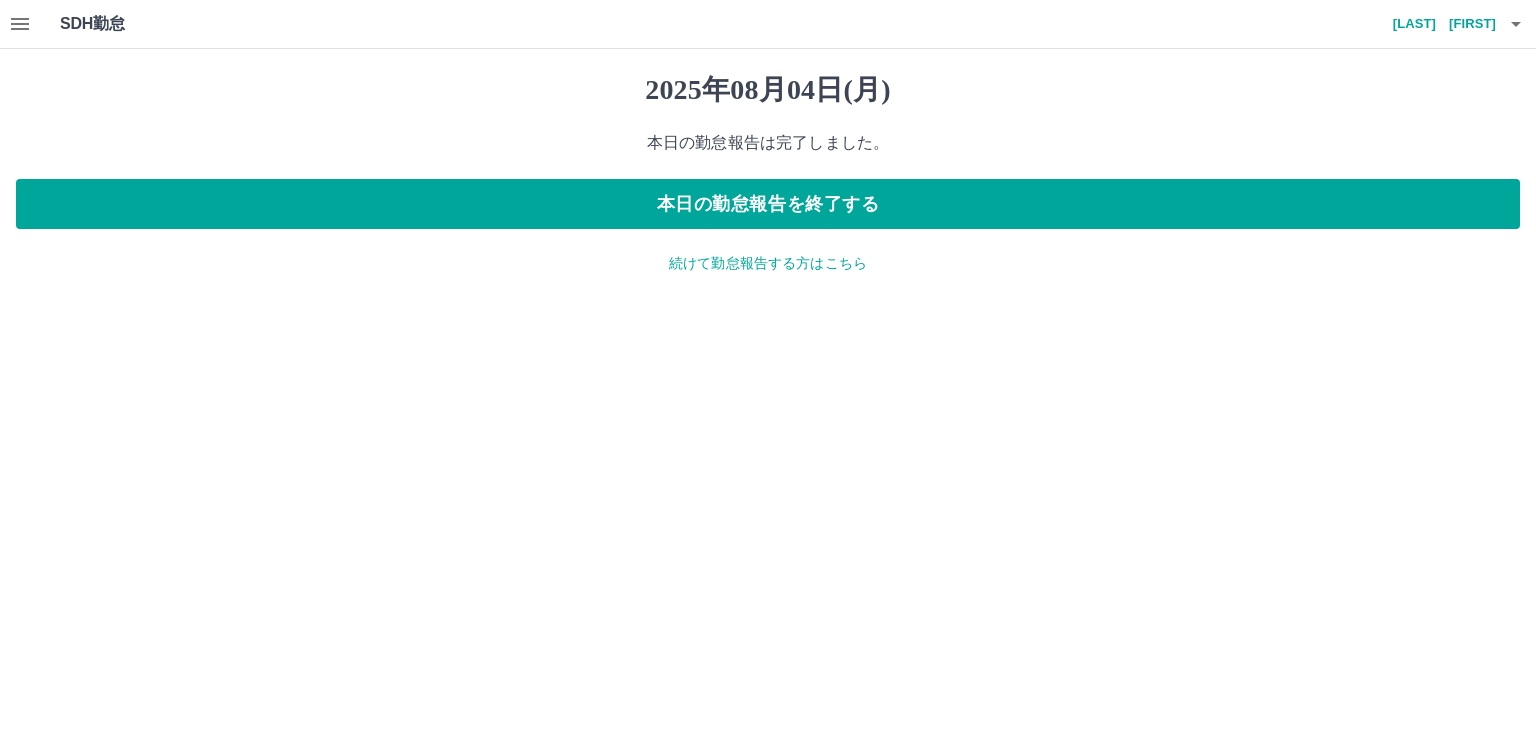 click on "続けて勤怠報告する方はこちら" at bounding box center (768, 263) 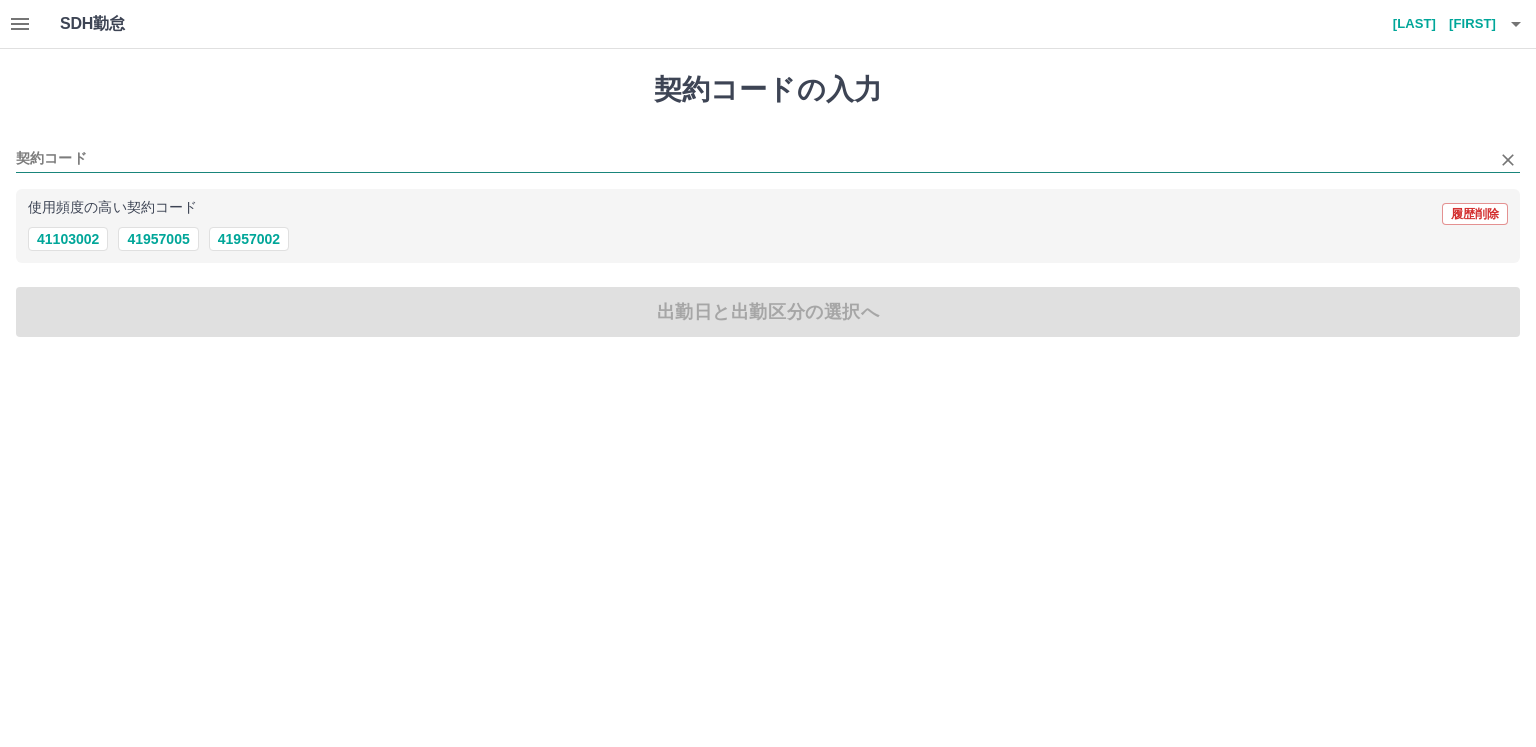 click on "契約コード" at bounding box center [753, 159] 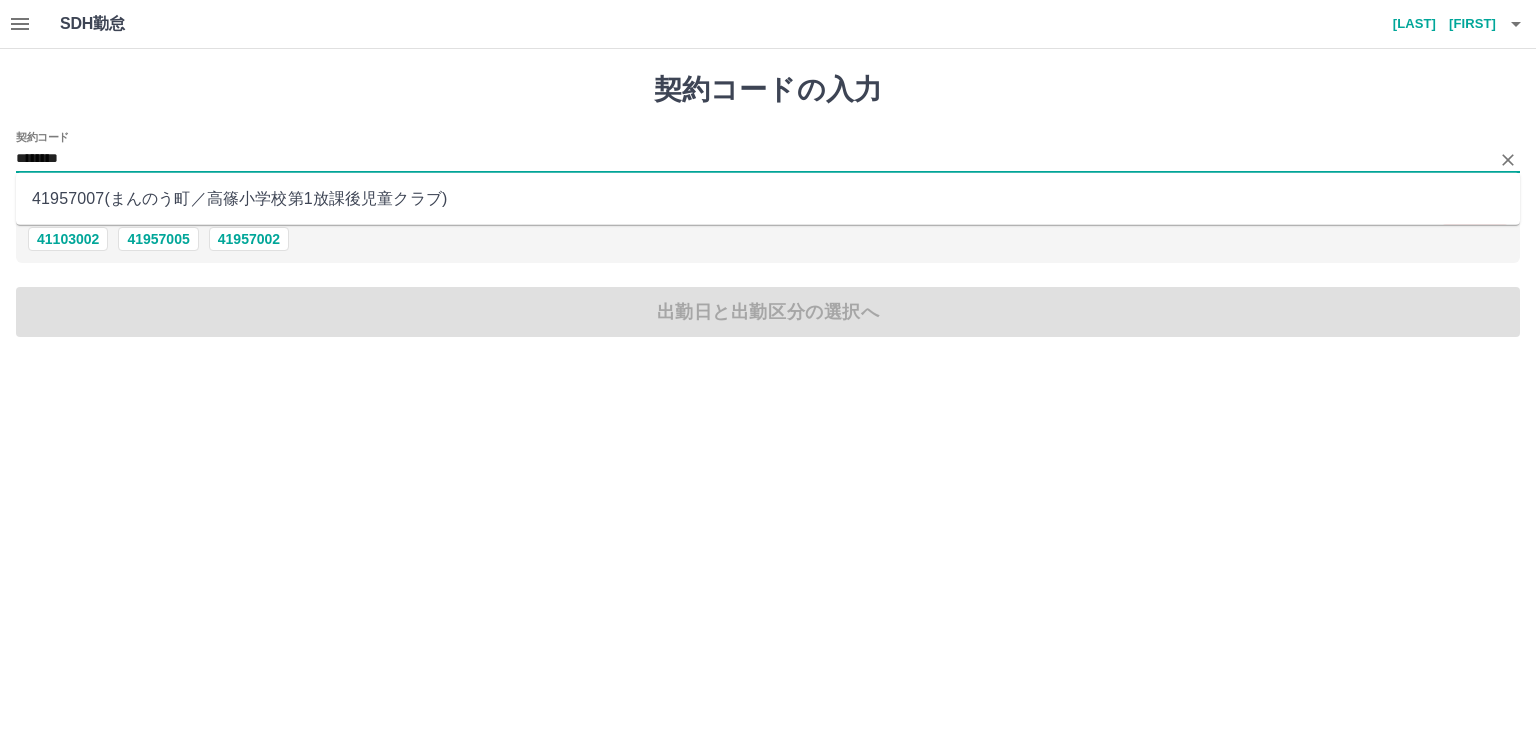 click on "41957007  ( まんのう町 ／ 高篠小学校第1放課後児童クラブ )" at bounding box center (768, 199) 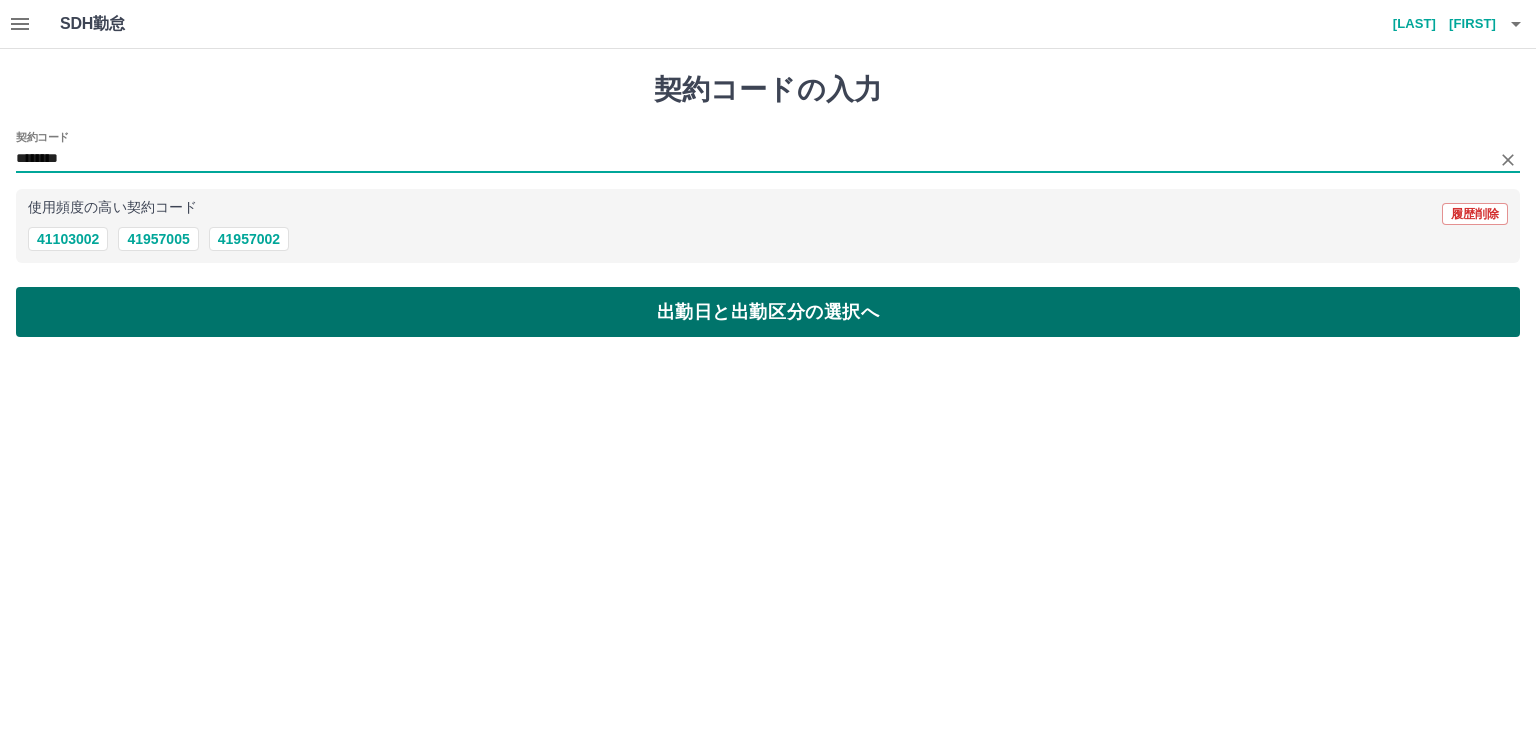 type on "********" 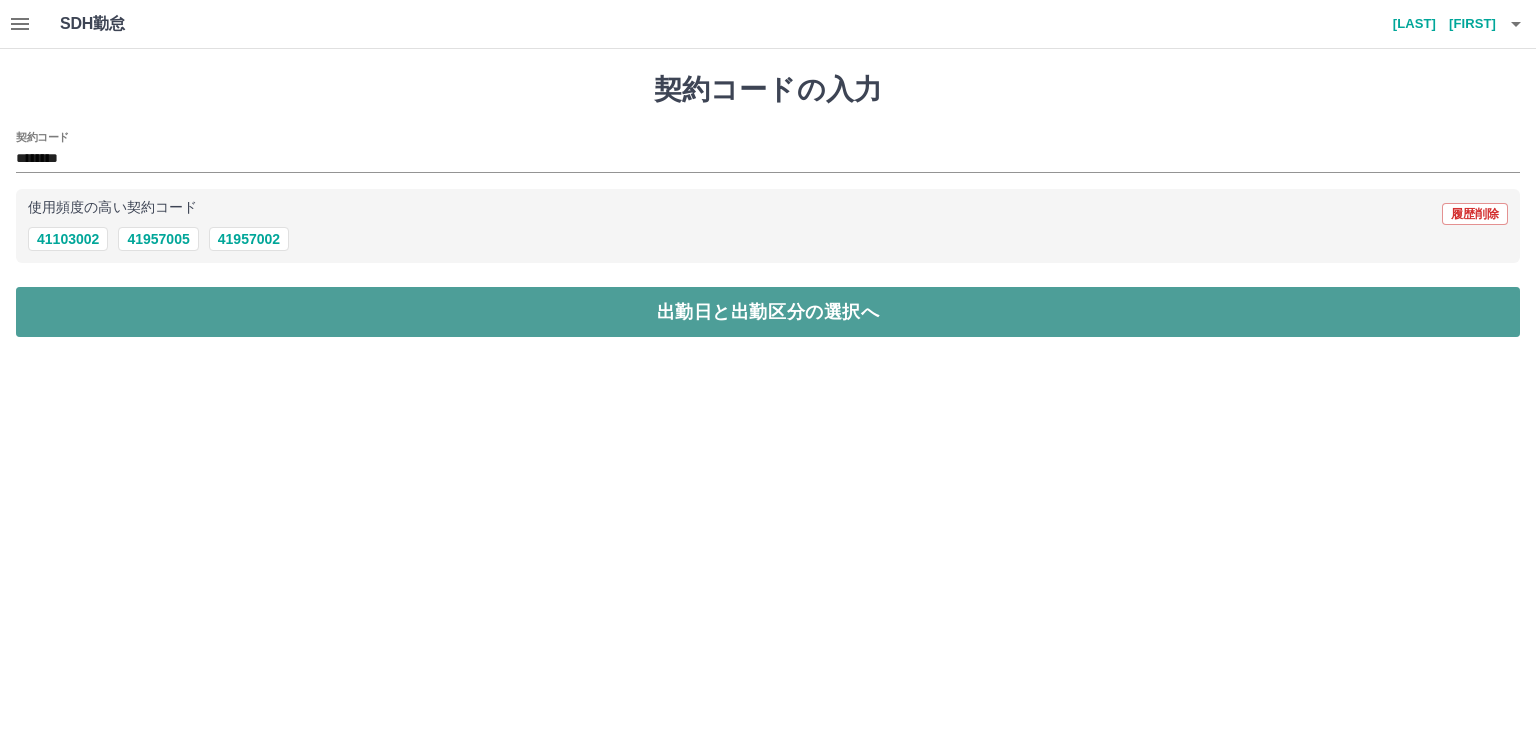 click on "出勤日と出勤区分の選択へ" at bounding box center (768, 312) 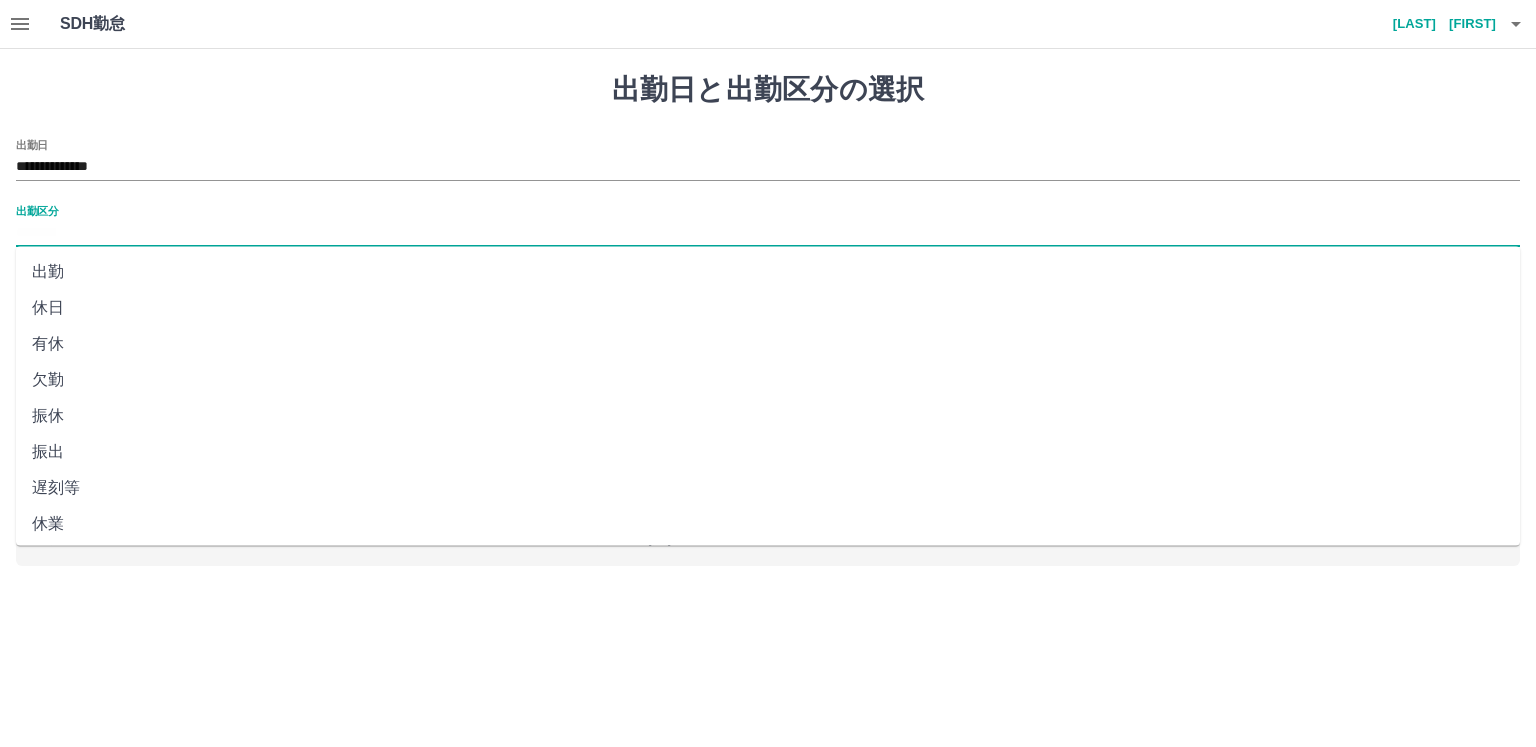 click on "出勤区分" at bounding box center [768, 233] 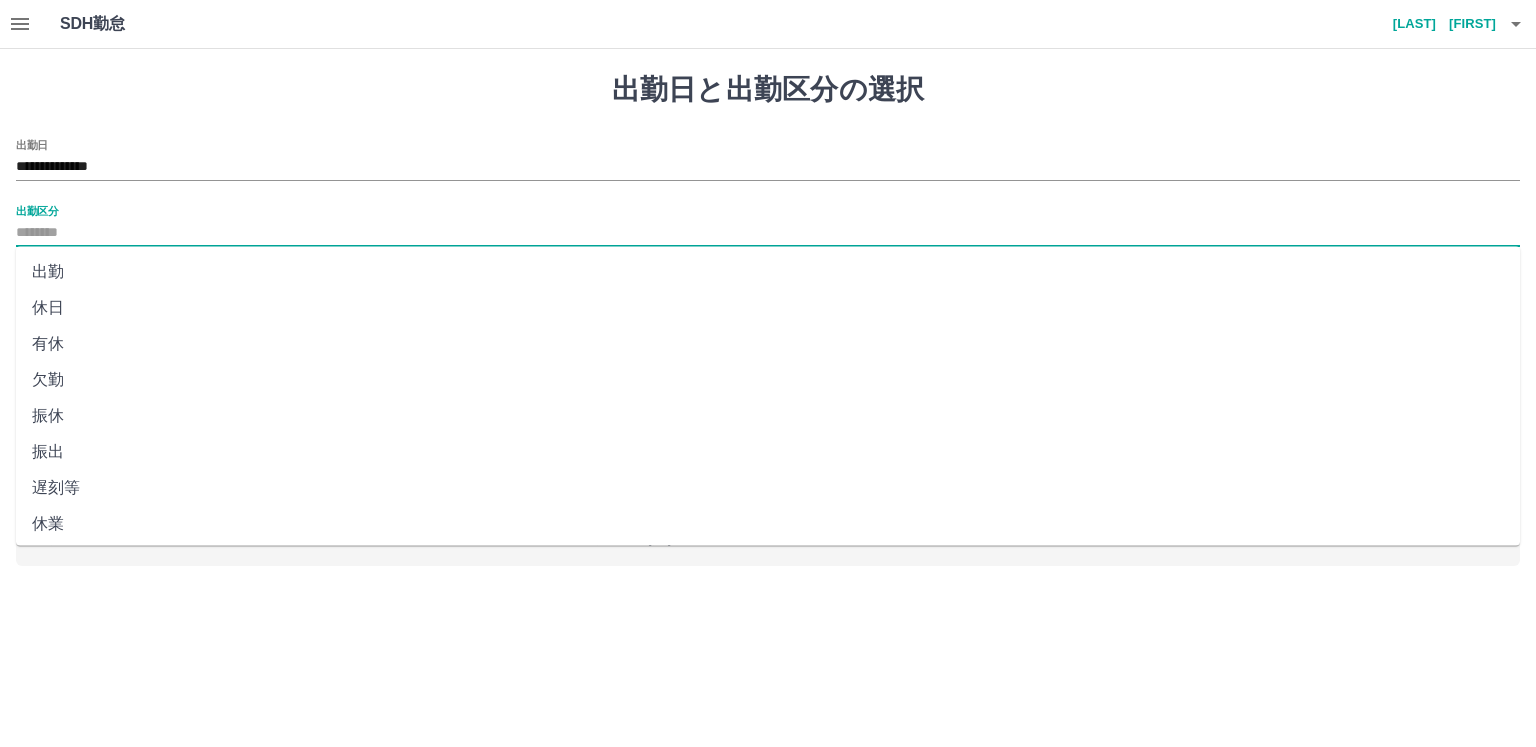 click on "出勤" at bounding box center (768, 272) 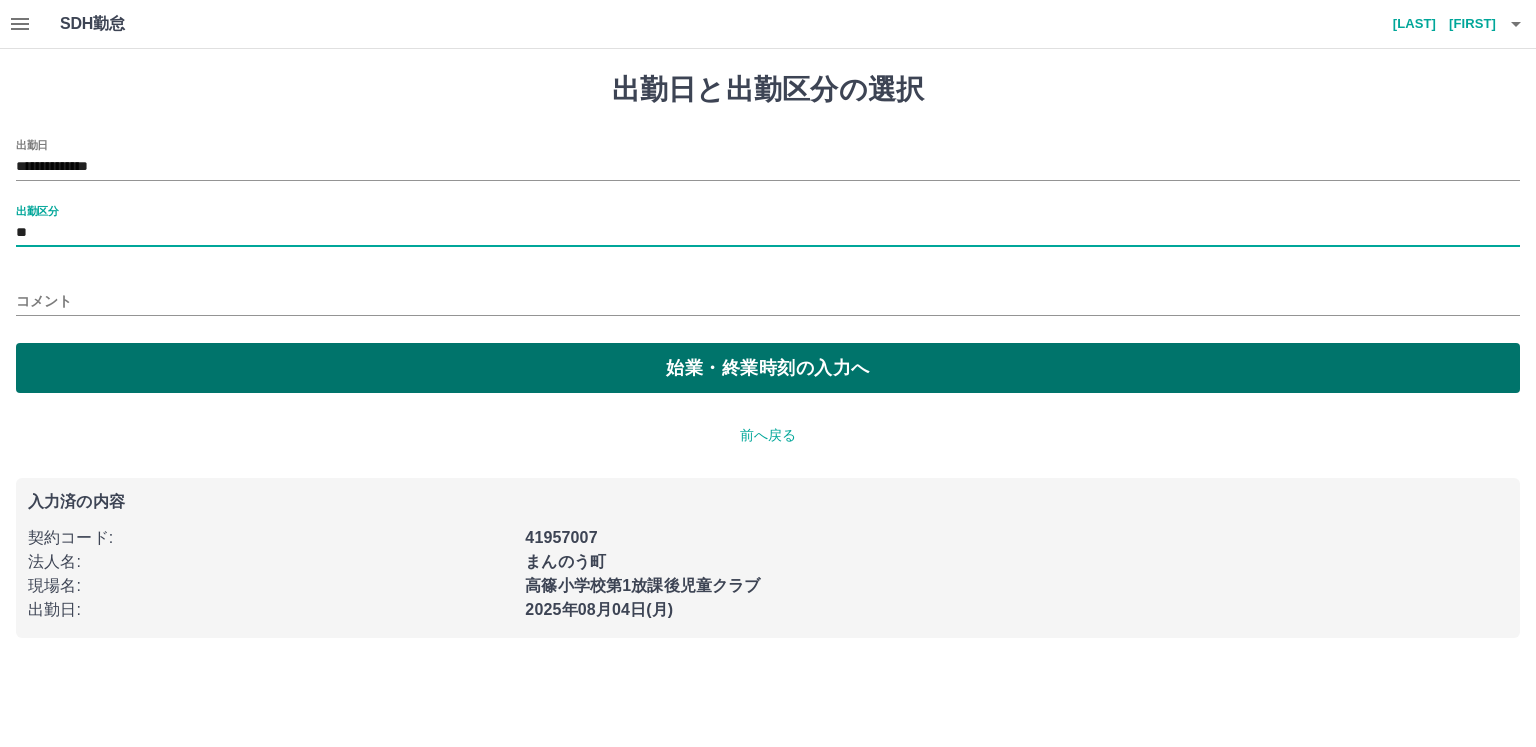 click on "始業・終業時刻の入力へ" at bounding box center [768, 368] 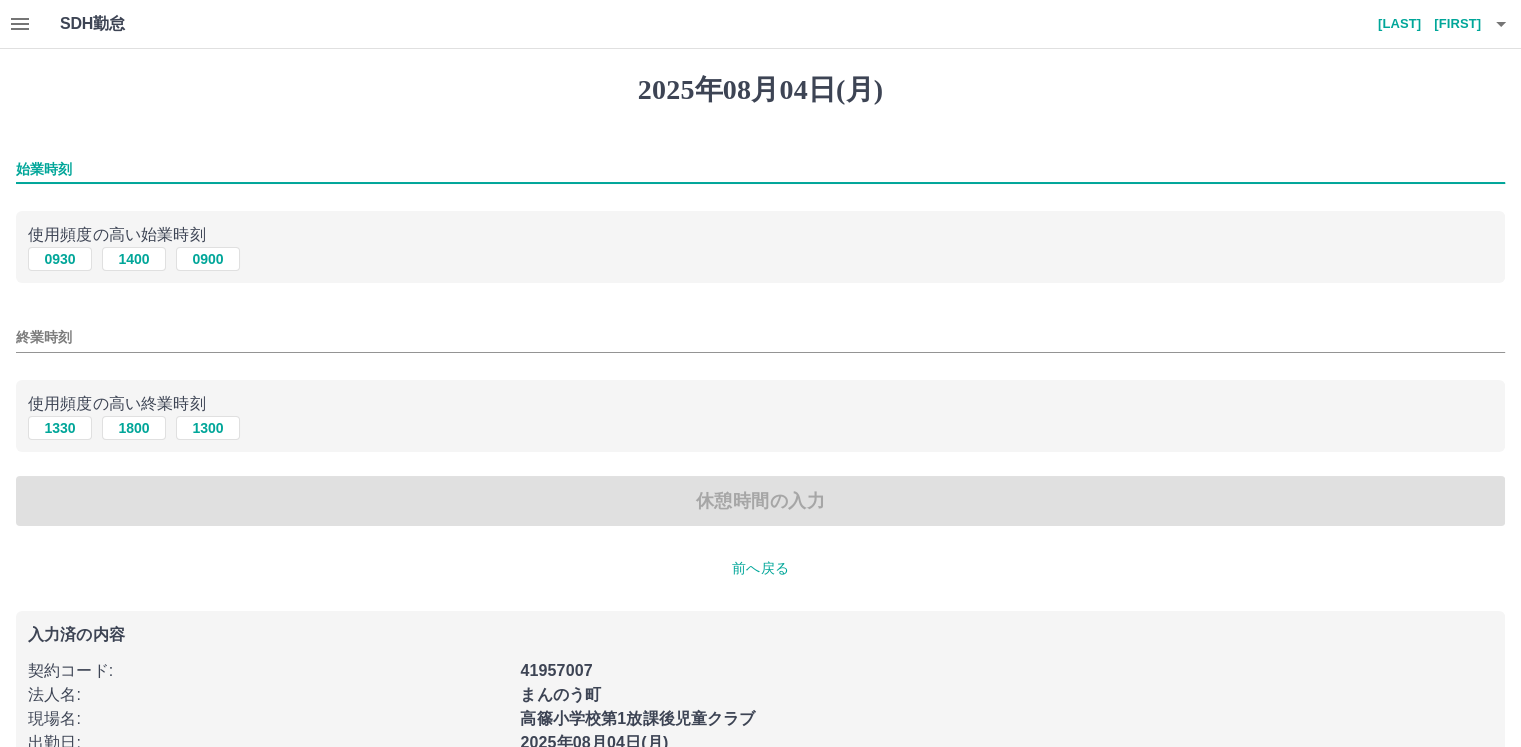 click on "始業時刻" at bounding box center [760, 169] 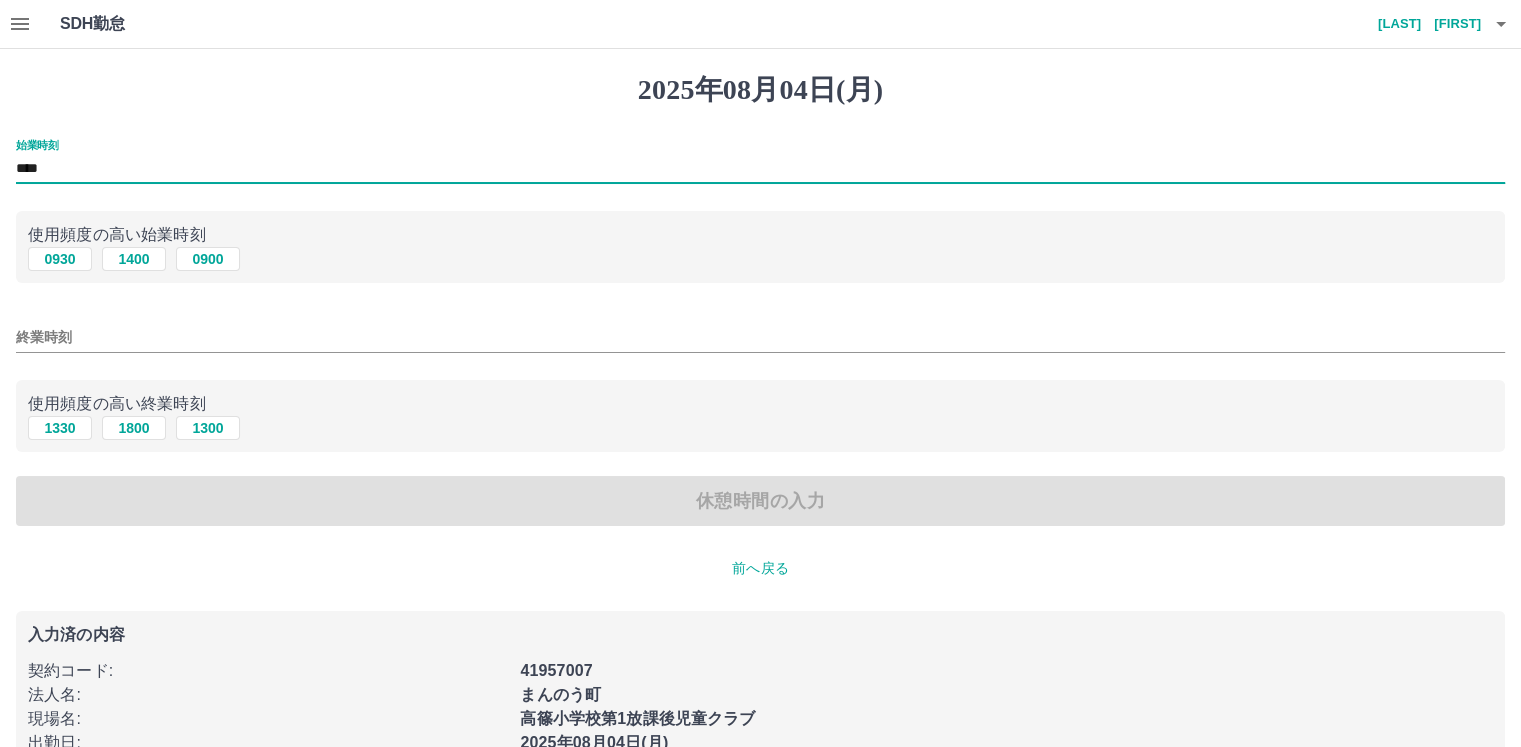 type on "****" 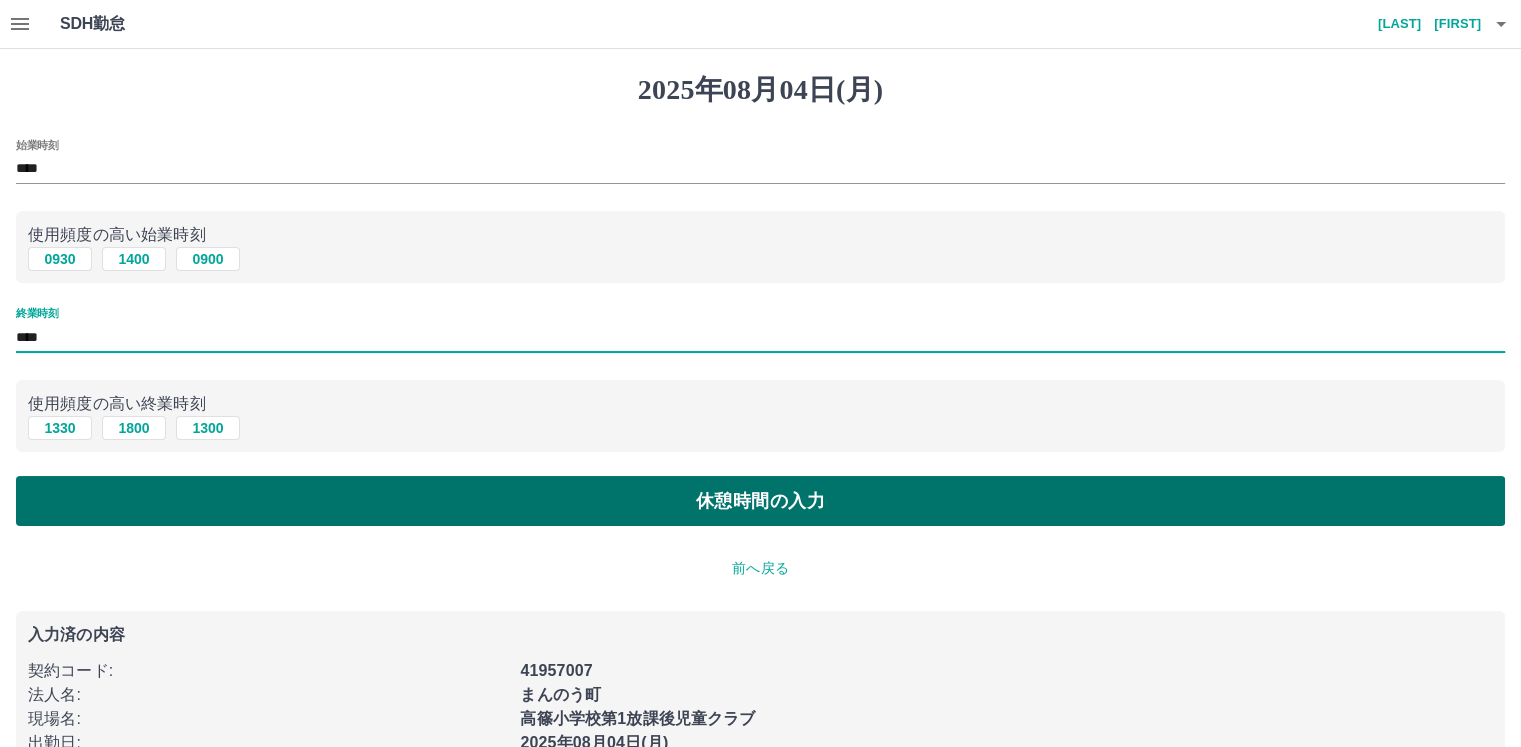 type on "****" 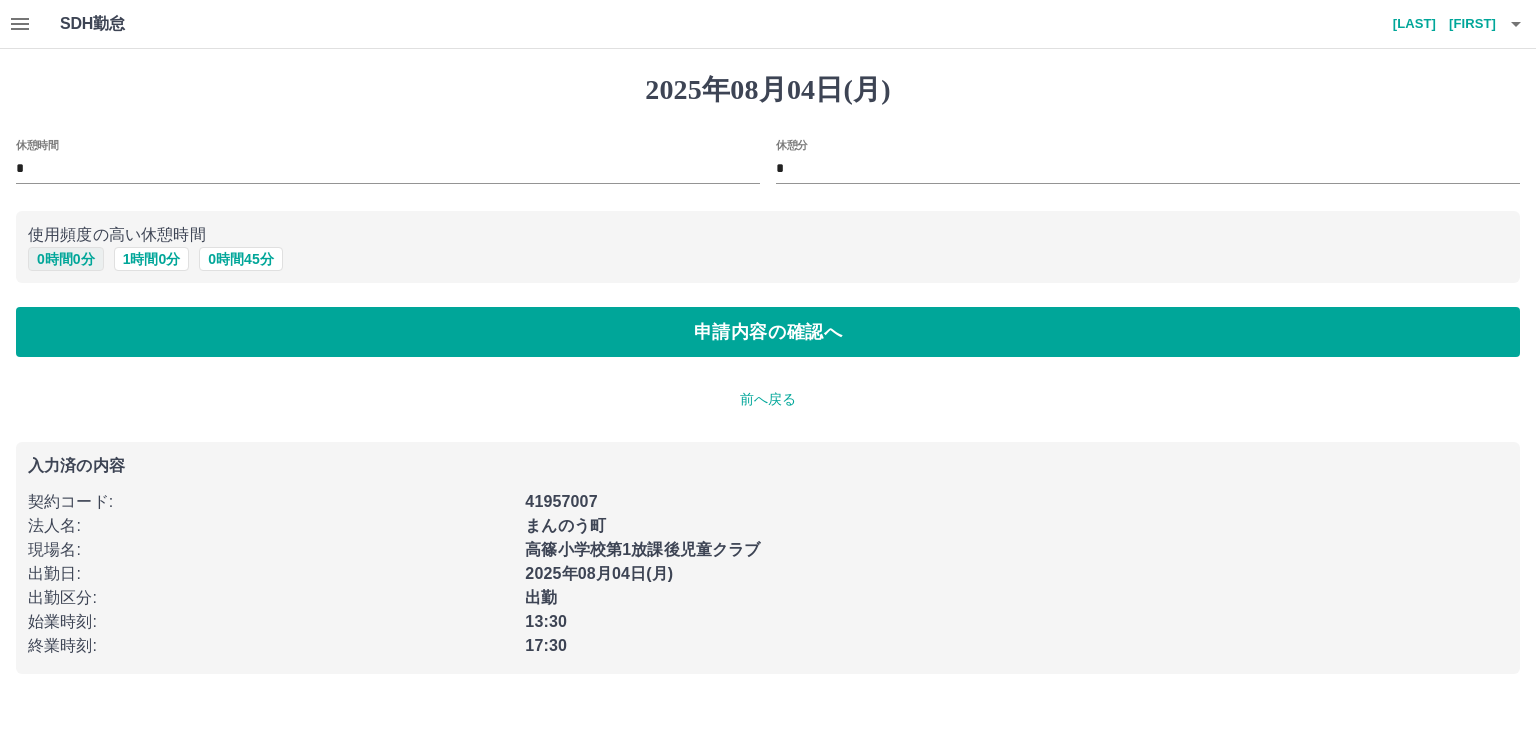 click on "0 時間 0 分" at bounding box center (66, 259) 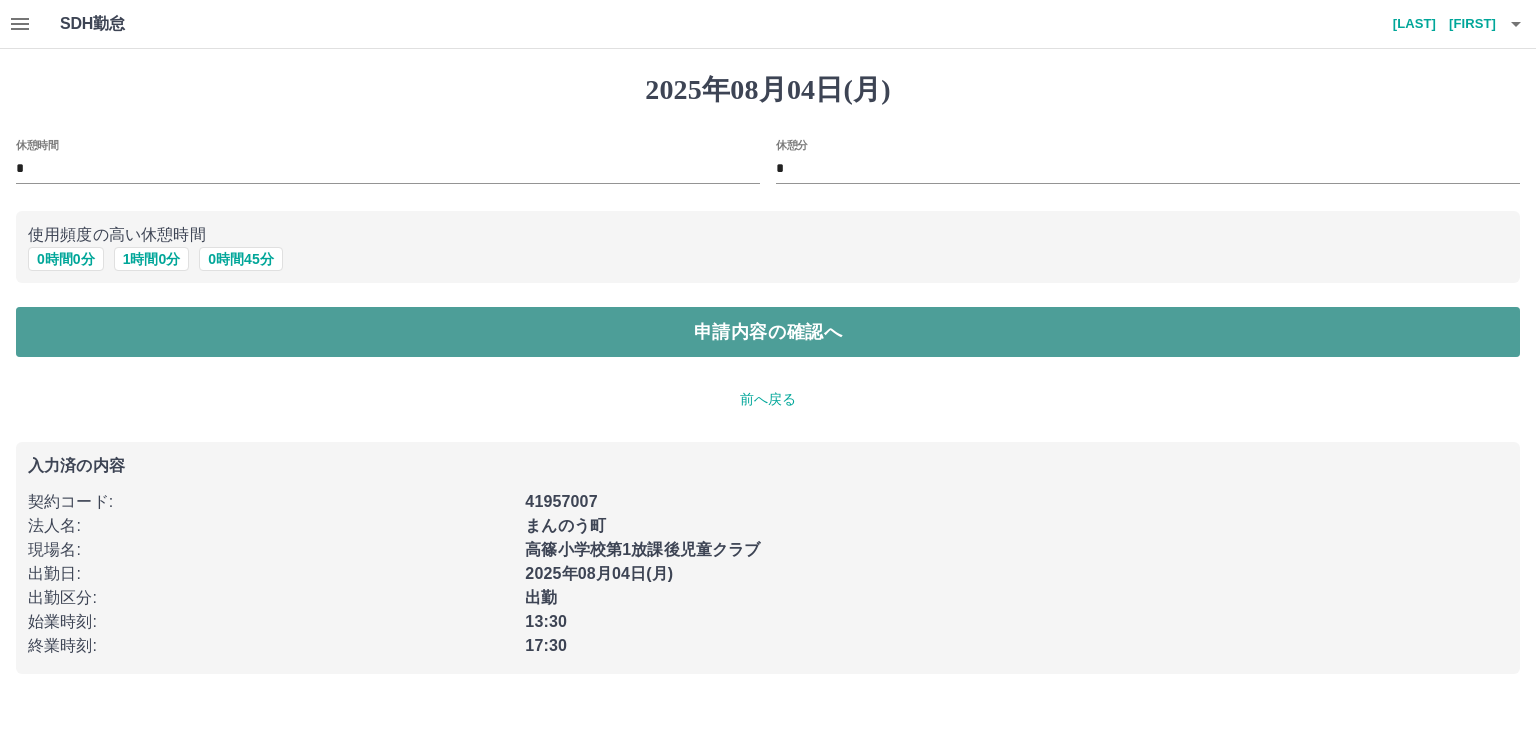 click on "申請内容の確認へ" at bounding box center (768, 332) 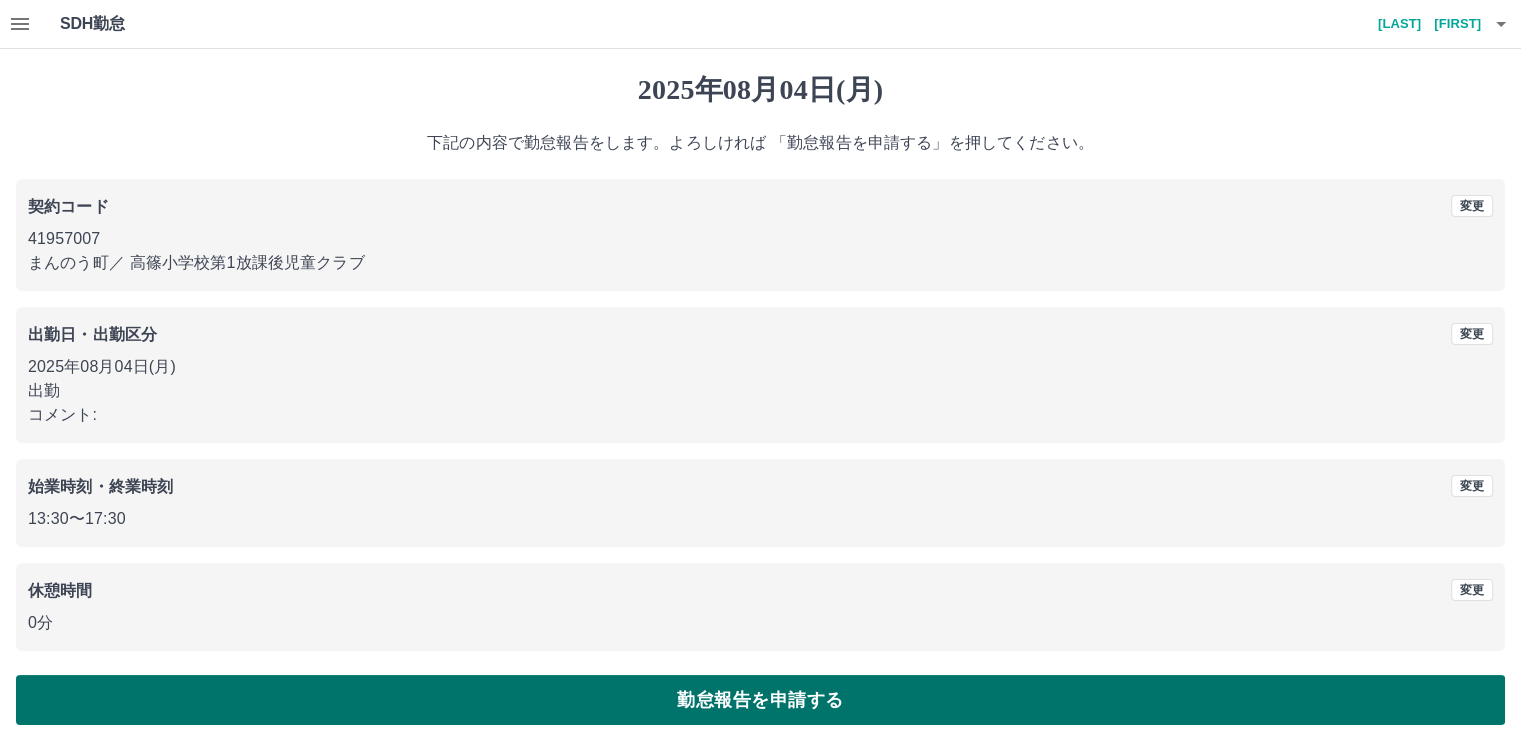click on "勤怠報告を申請する" at bounding box center [760, 700] 